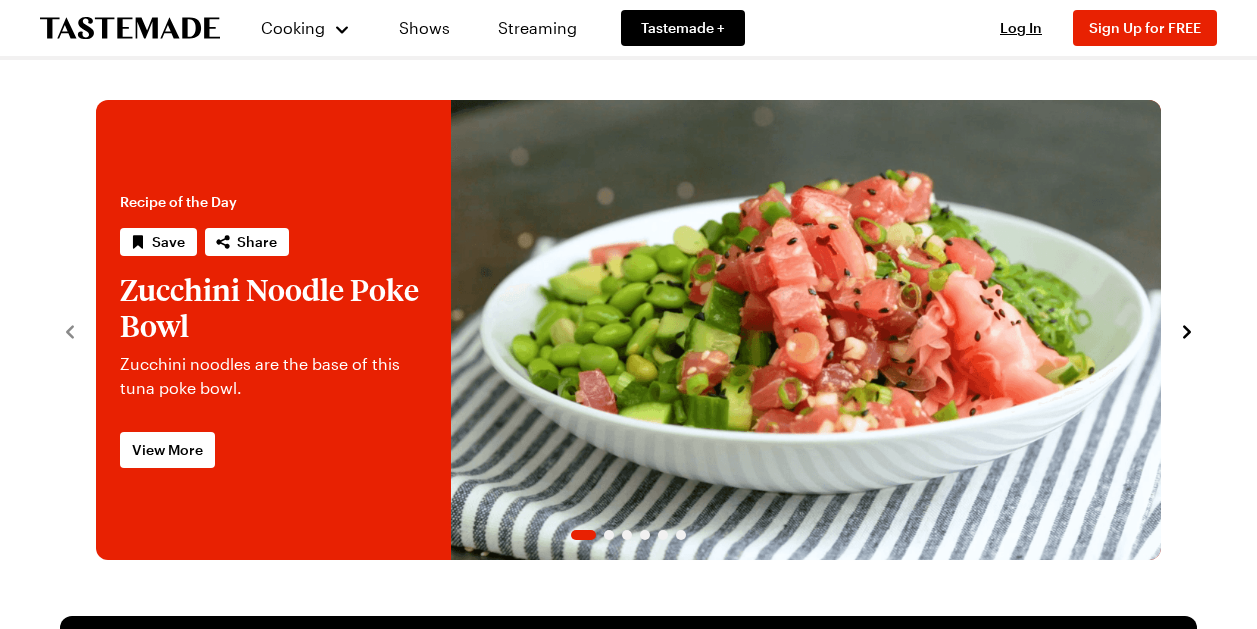 scroll, scrollTop: 0, scrollLeft: 0, axis: both 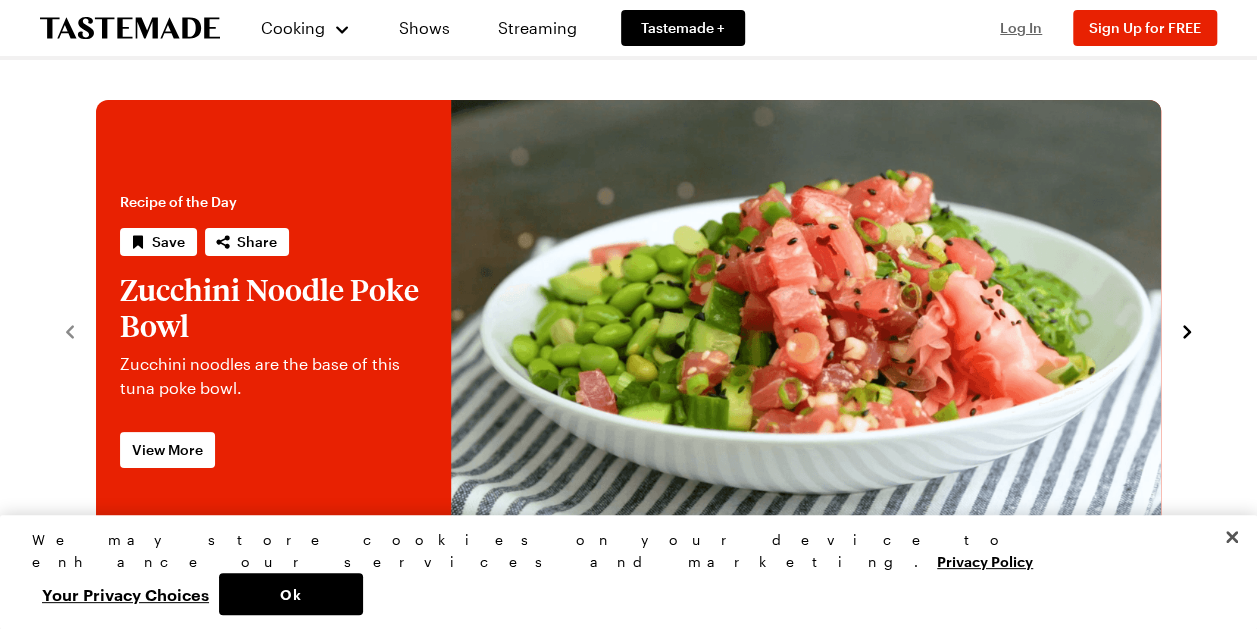 click on "Log In" at bounding box center (1021, 27) 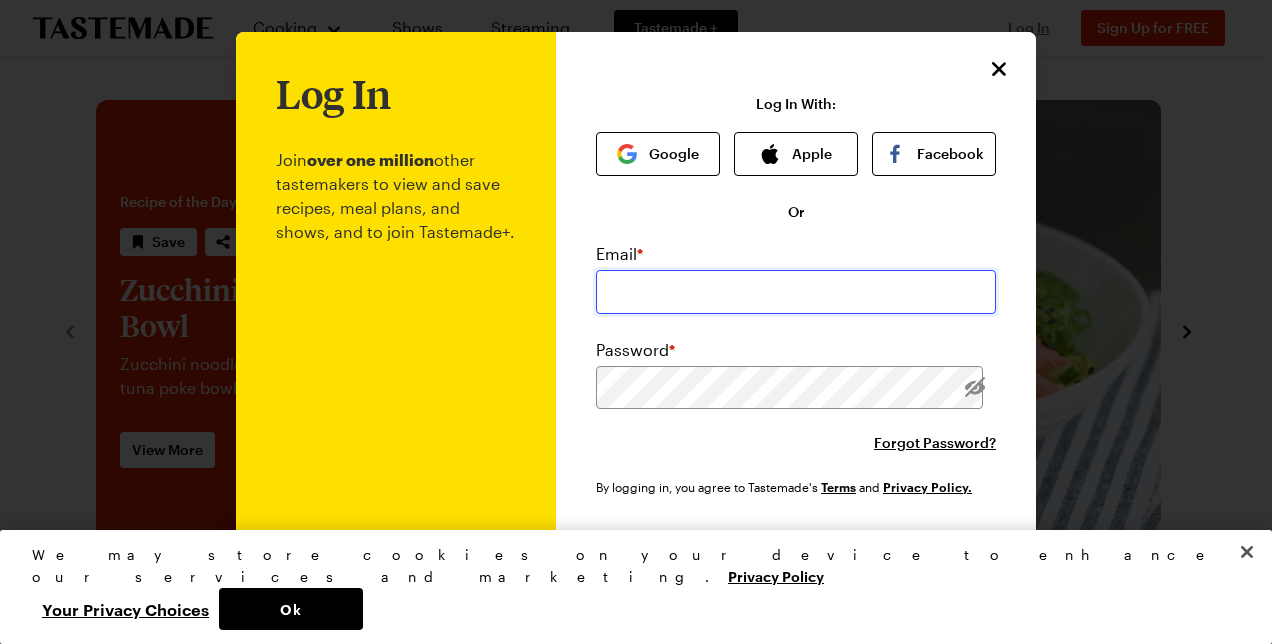 type on "[EMAIL]" 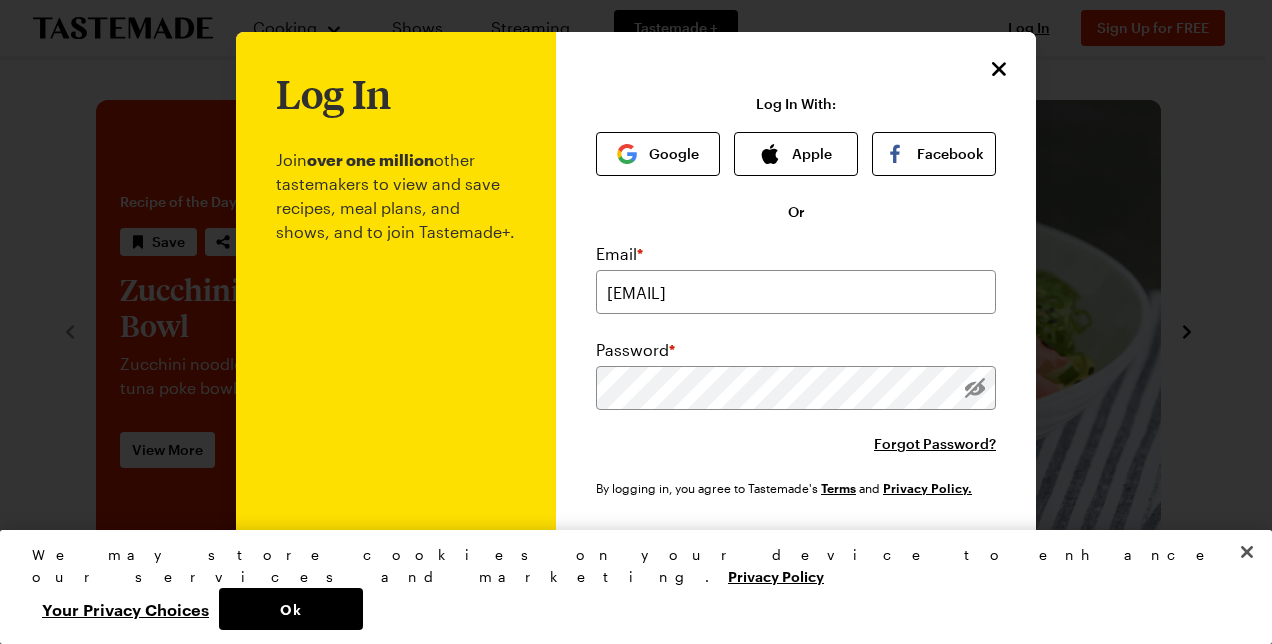 click on "Log In" at bounding box center [796, 556] 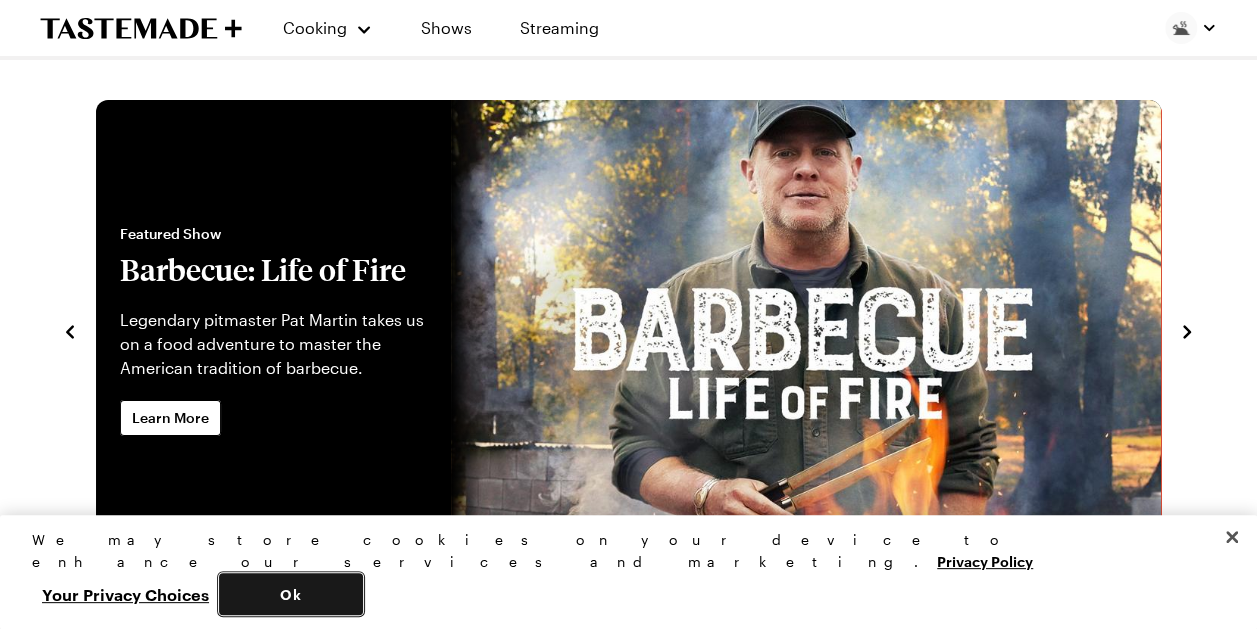 click on "Ok" at bounding box center [291, 594] 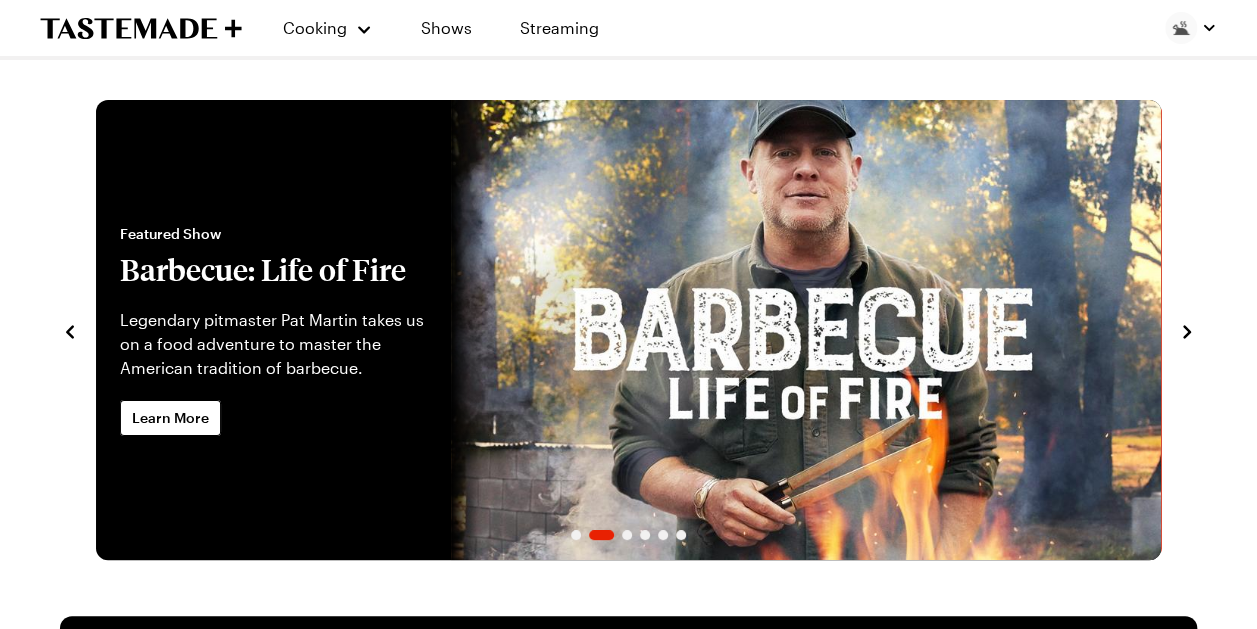 scroll, scrollTop: 0, scrollLeft: 0, axis: both 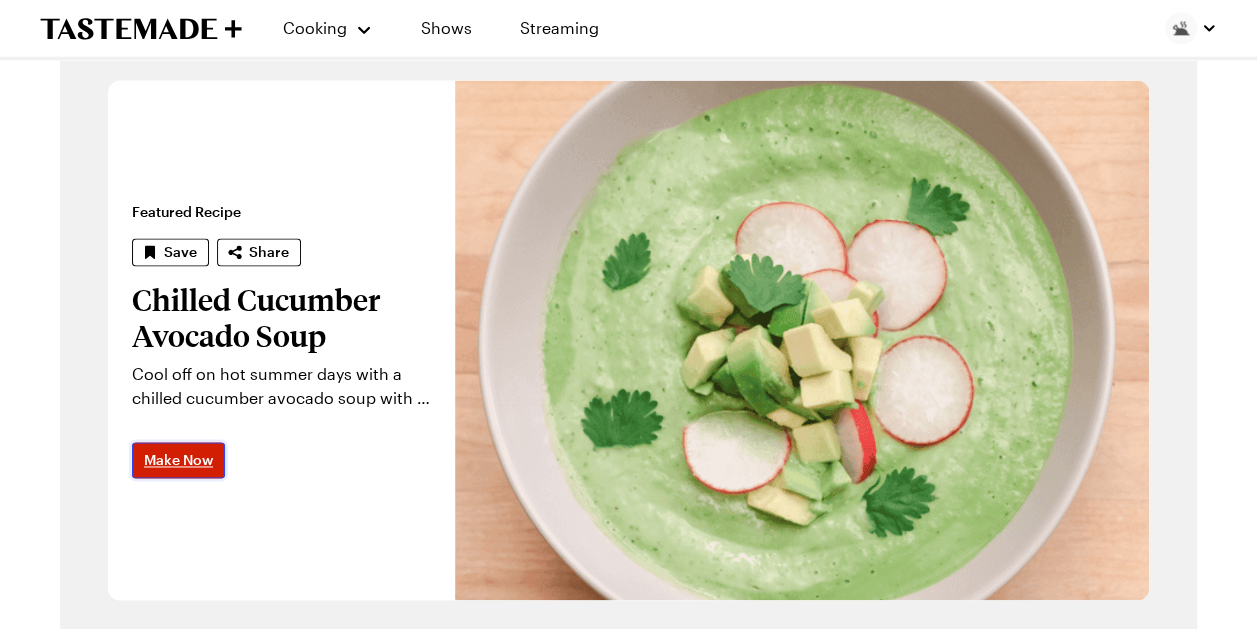 click on "Make Now" at bounding box center [178, 460] 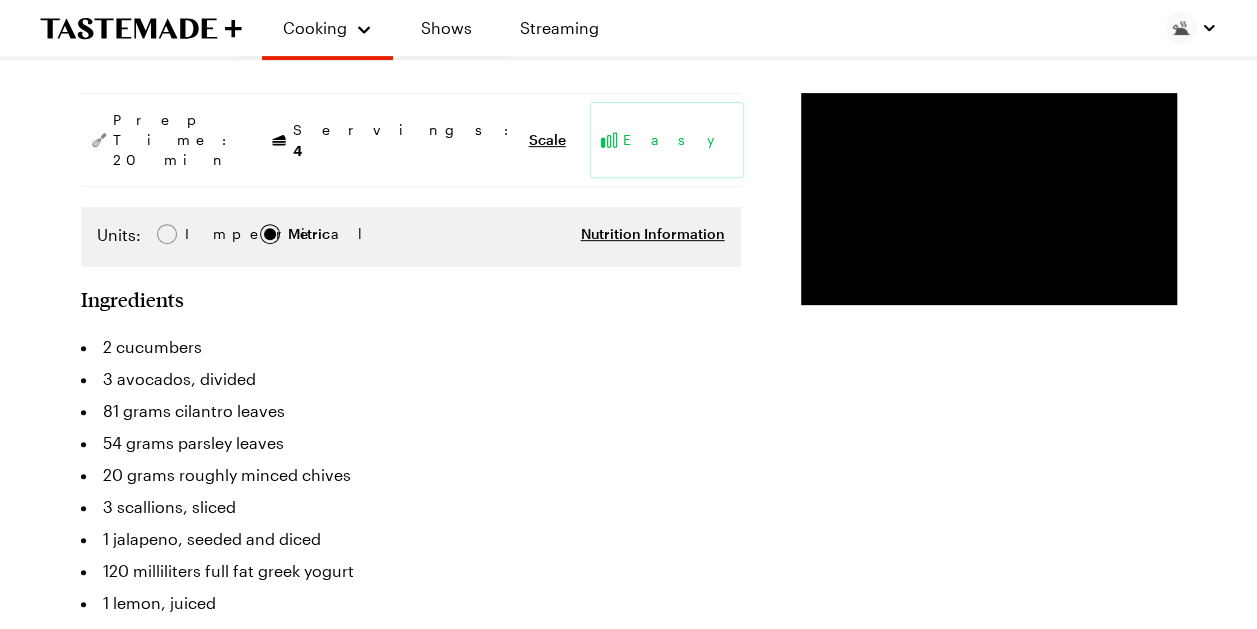 scroll, scrollTop: 337, scrollLeft: 8, axis: both 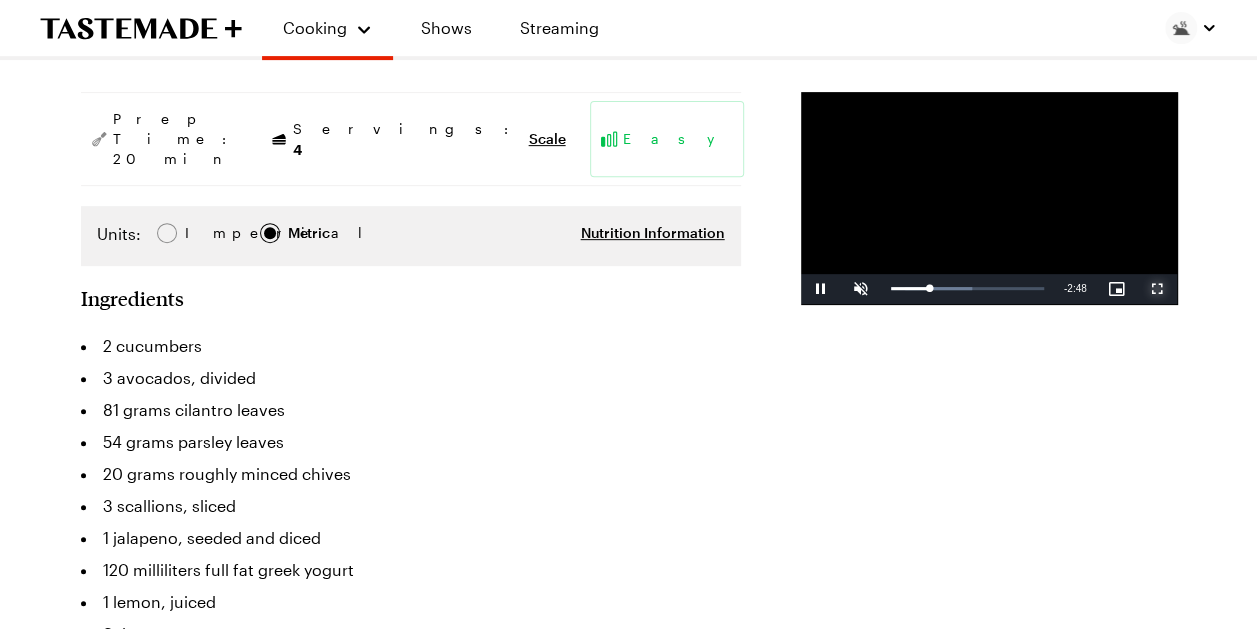 click at bounding box center [1157, 289] 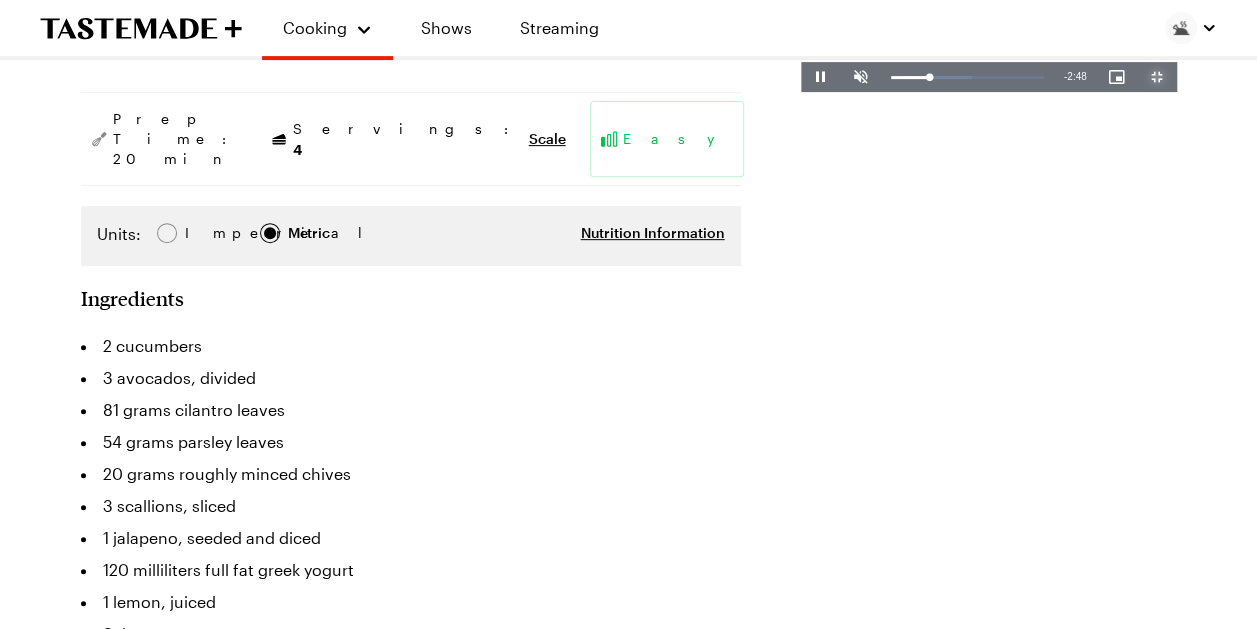 type on "x" 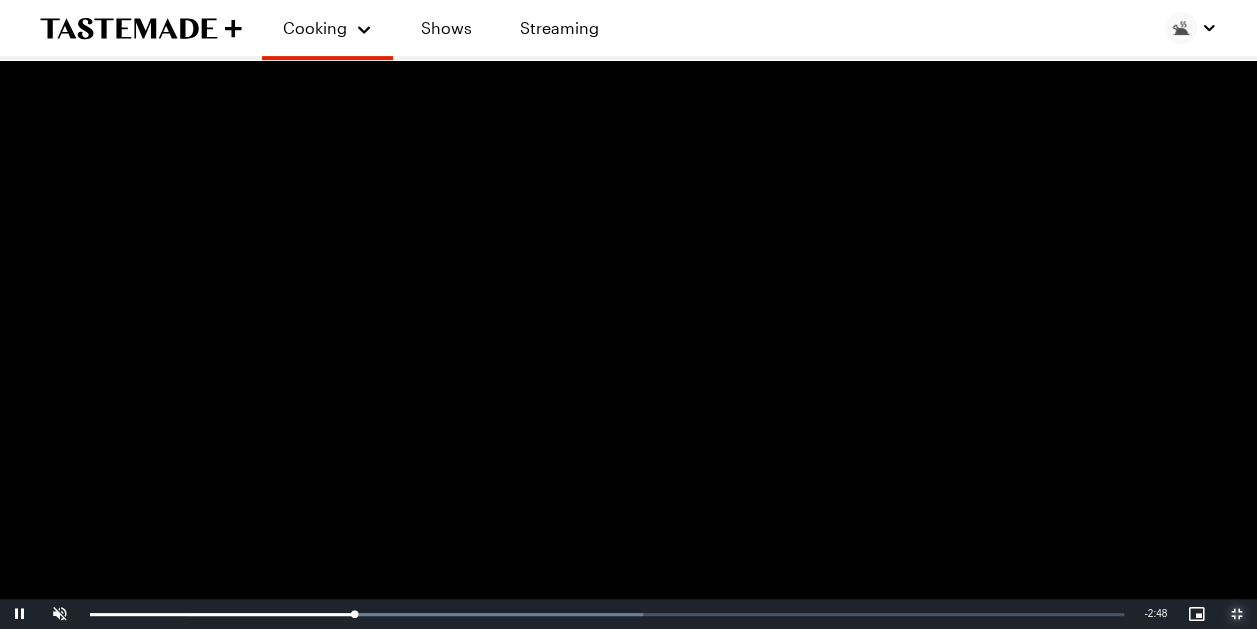 scroll, scrollTop: 337, scrollLeft: 0, axis: vertical 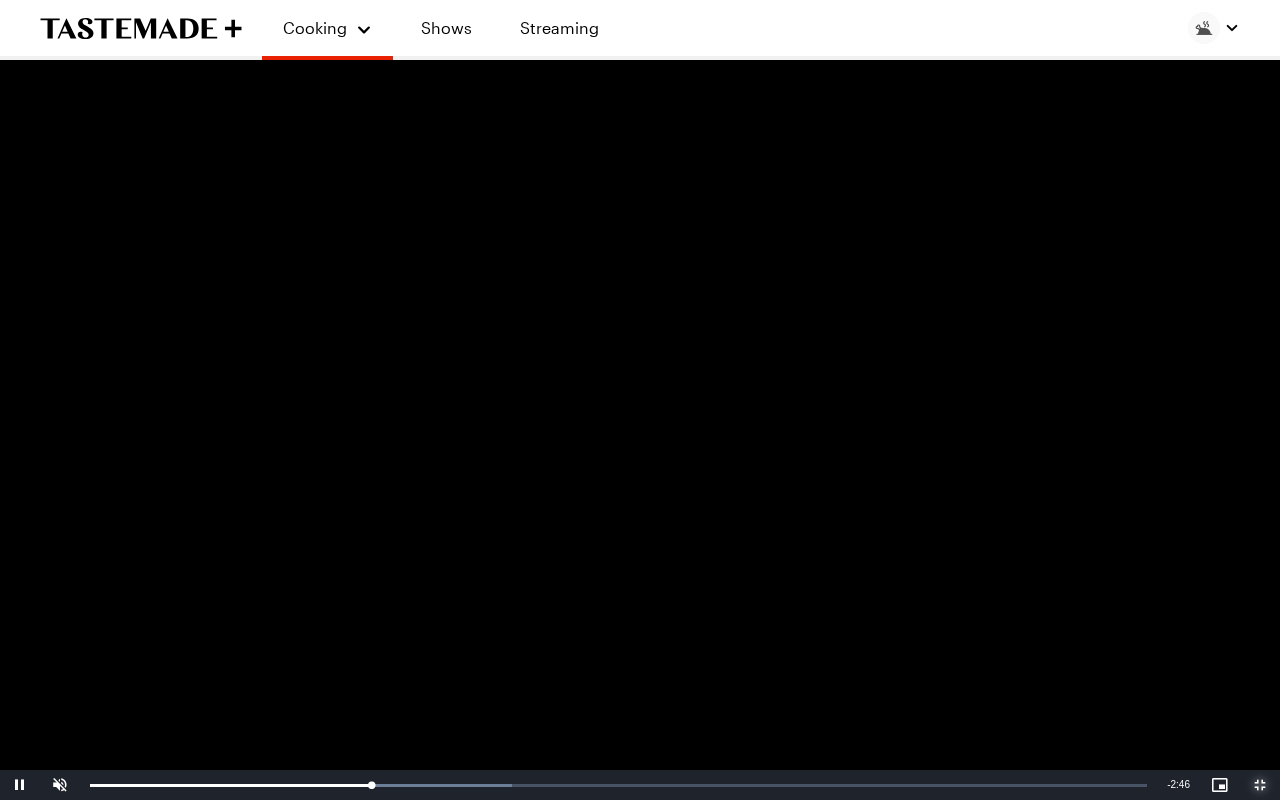 type 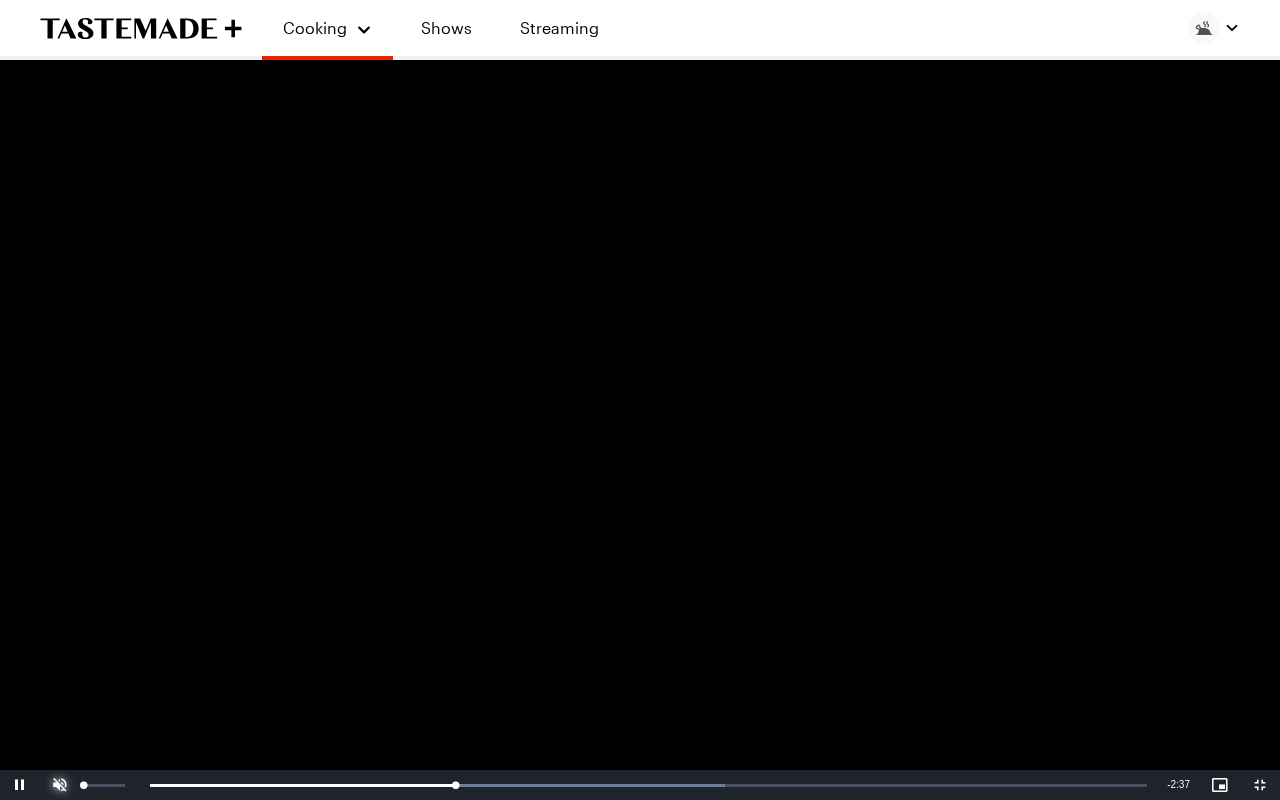 click at bounding box center [60, 785] 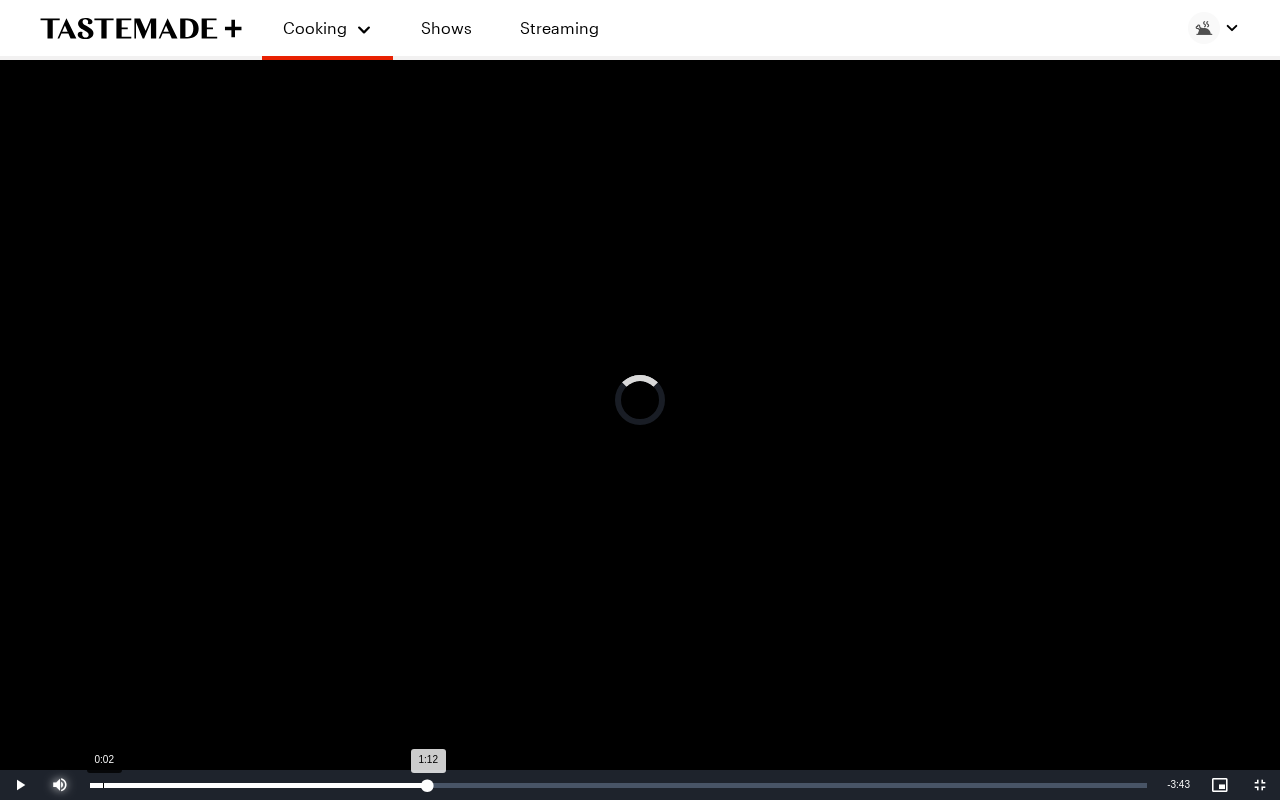 click on "1:12" at bounding box center [259, 785] 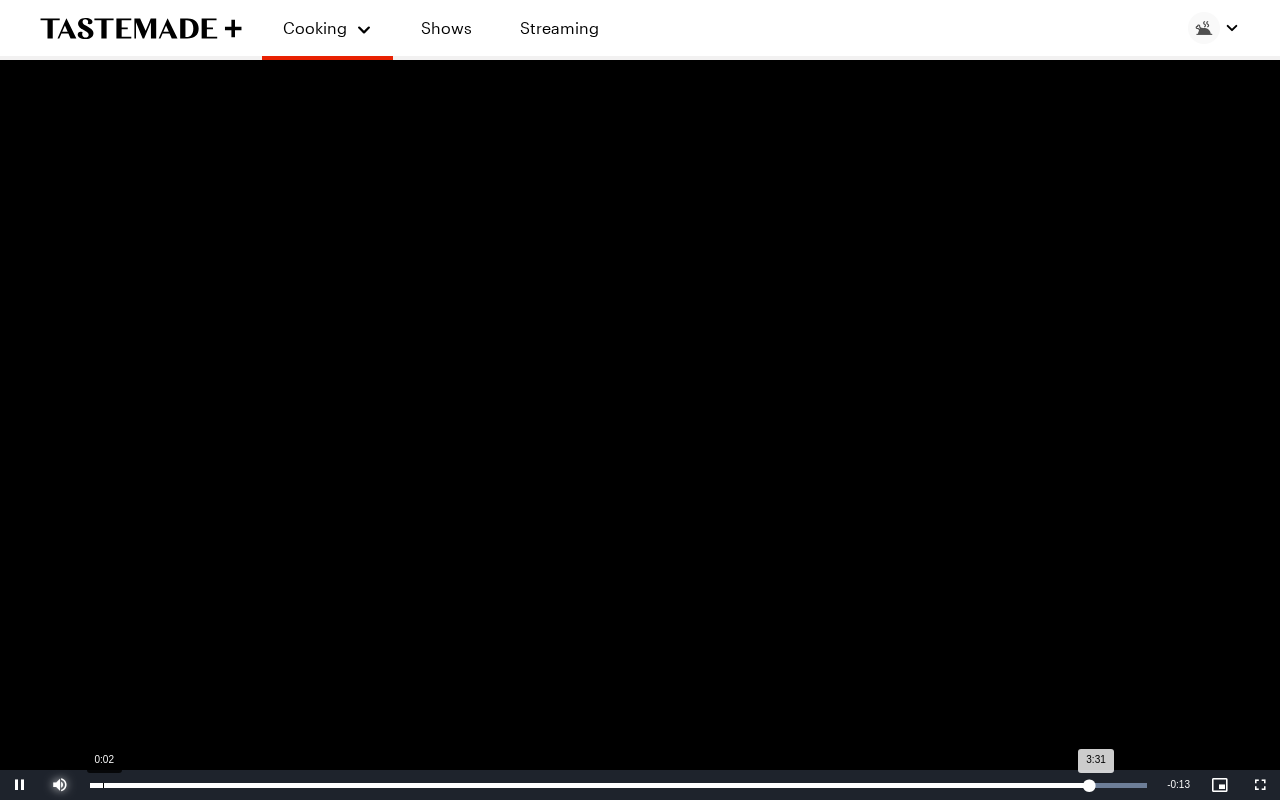 type on "x" 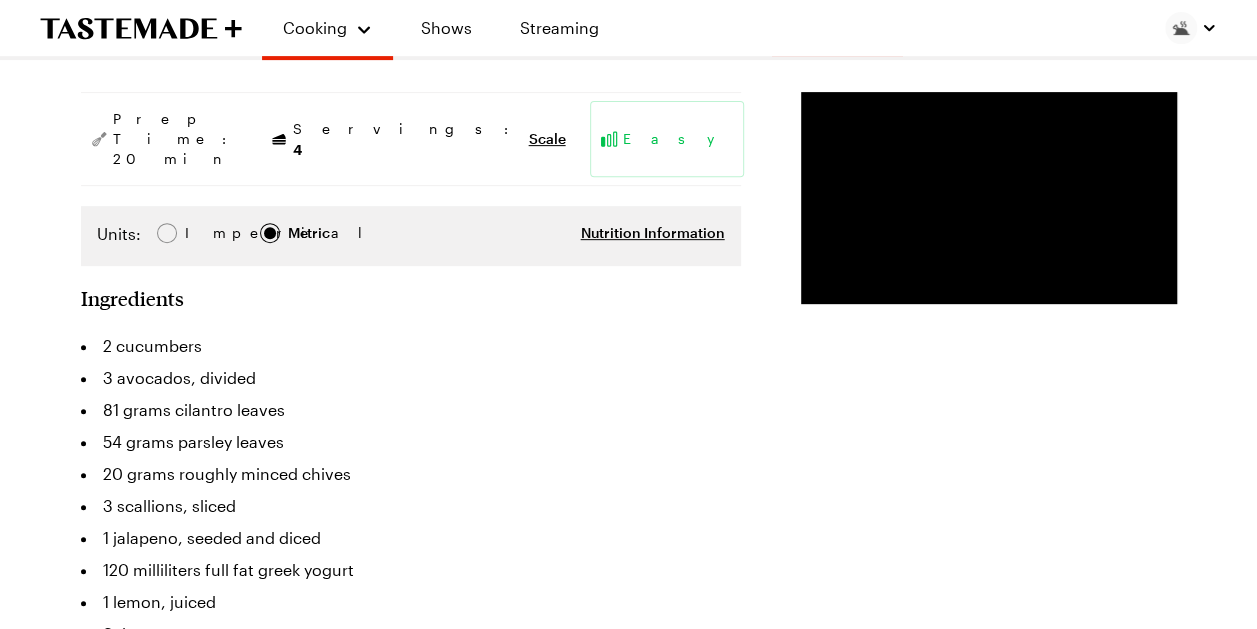 type 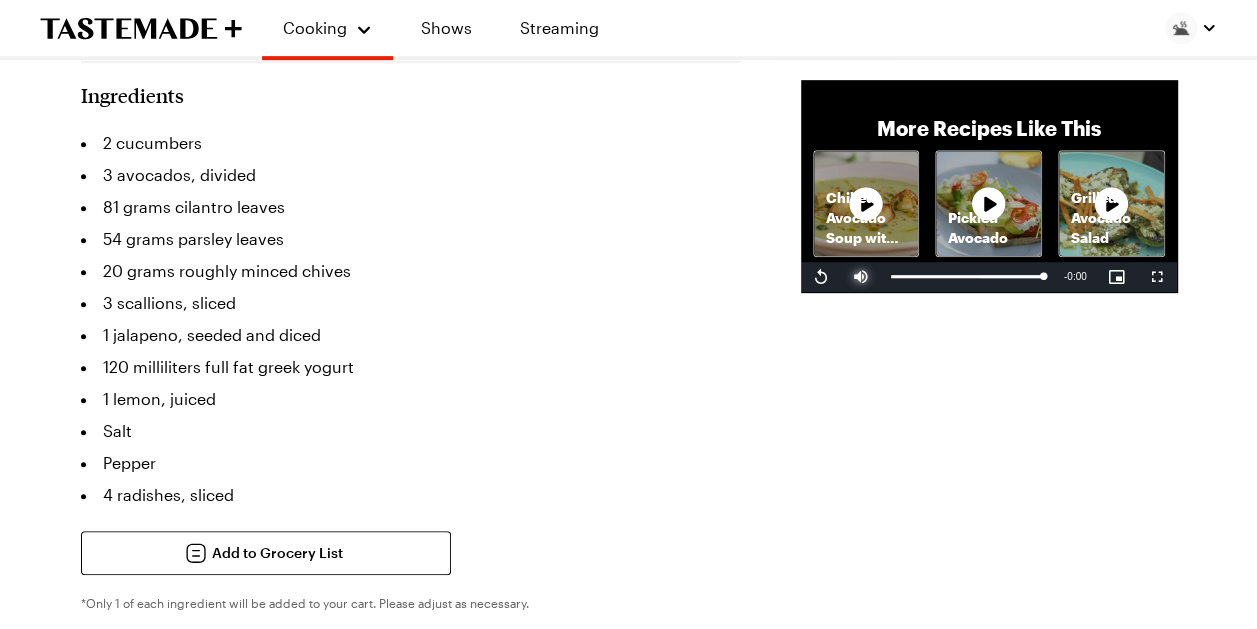 scroll, scrollTop: 0, scrollLeft: 8, axis: horizontal 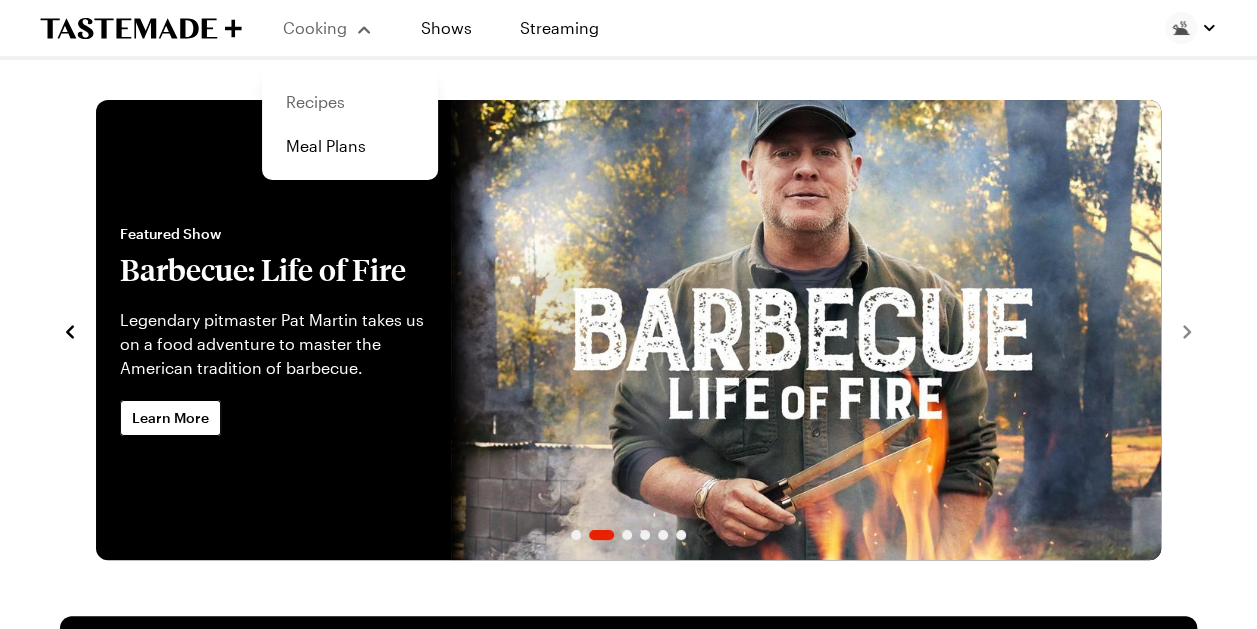 click on "Recipes" at bounding box center [350, 102] 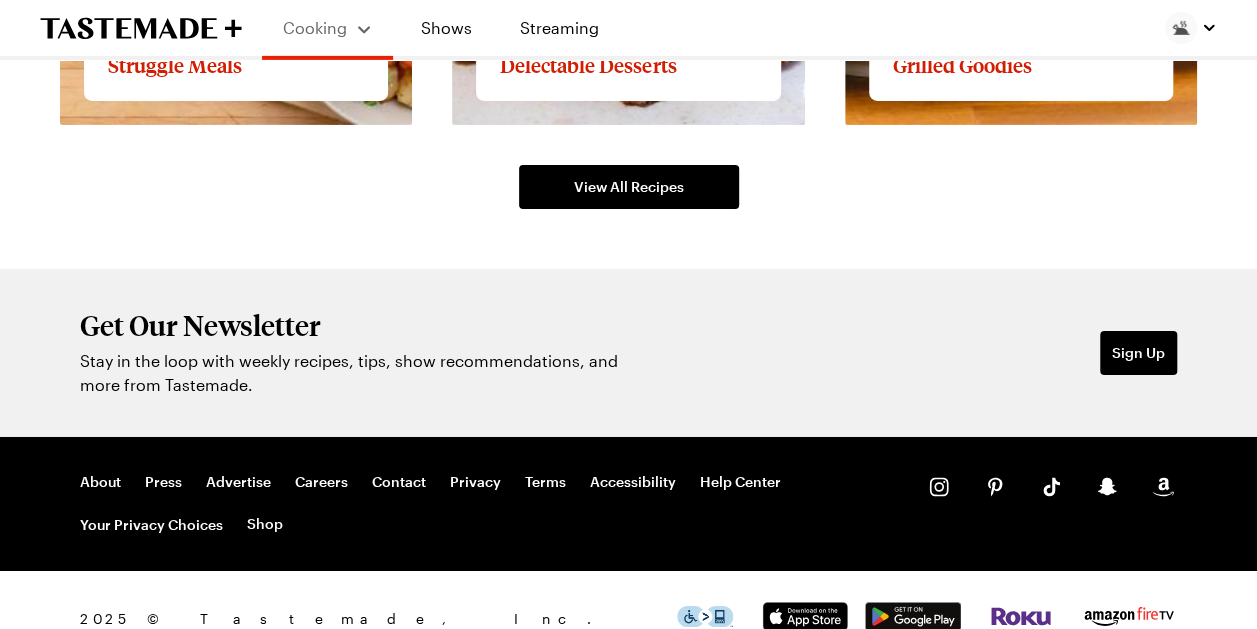 scroll, scrollTop: 3243, scrollLeft: 0, axis: vertical 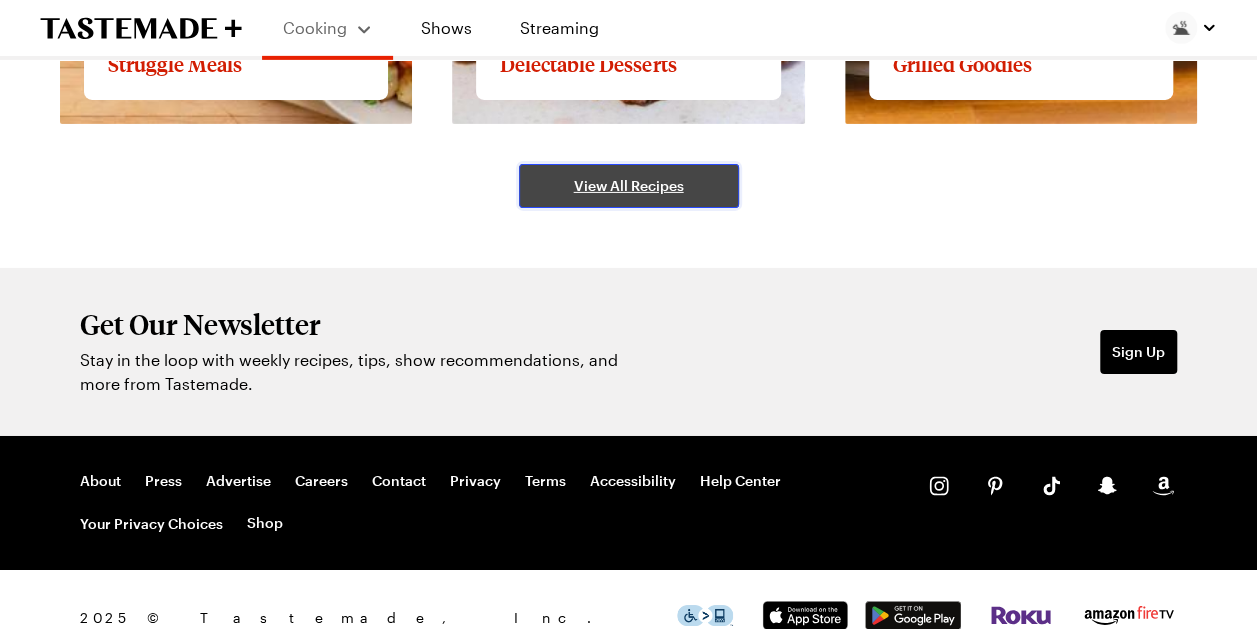 click on "View All Recipes" at bounding box center [629, 186] 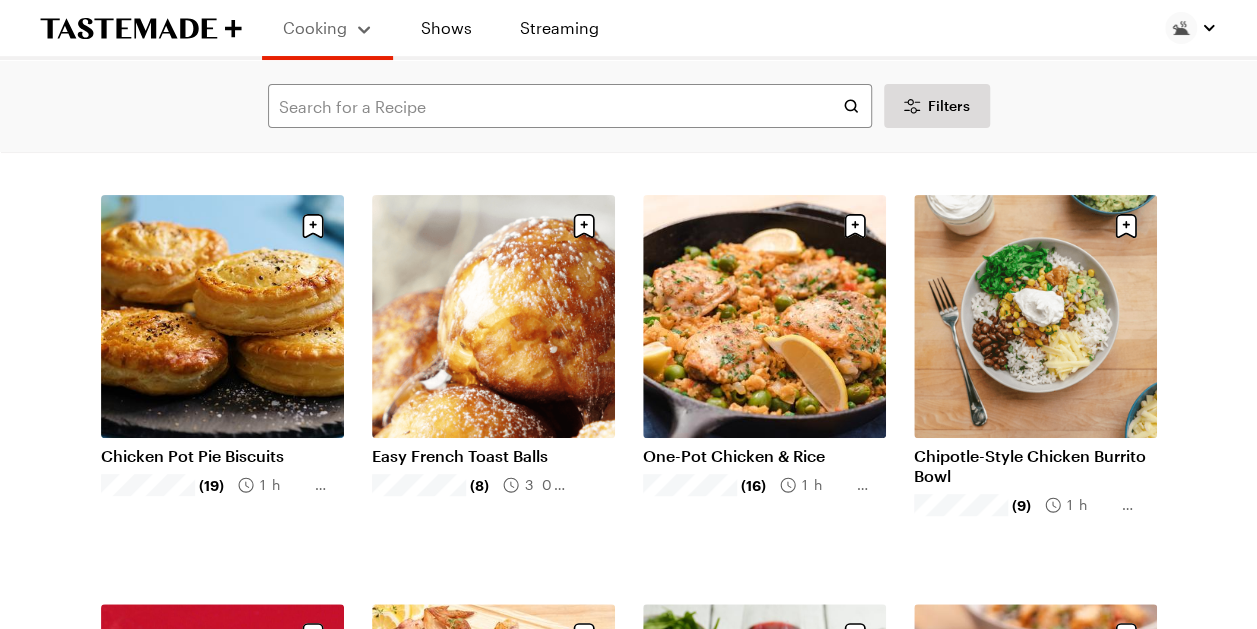 scroll, scrollTop: 114, scrollLeft: 0, axis: vertical 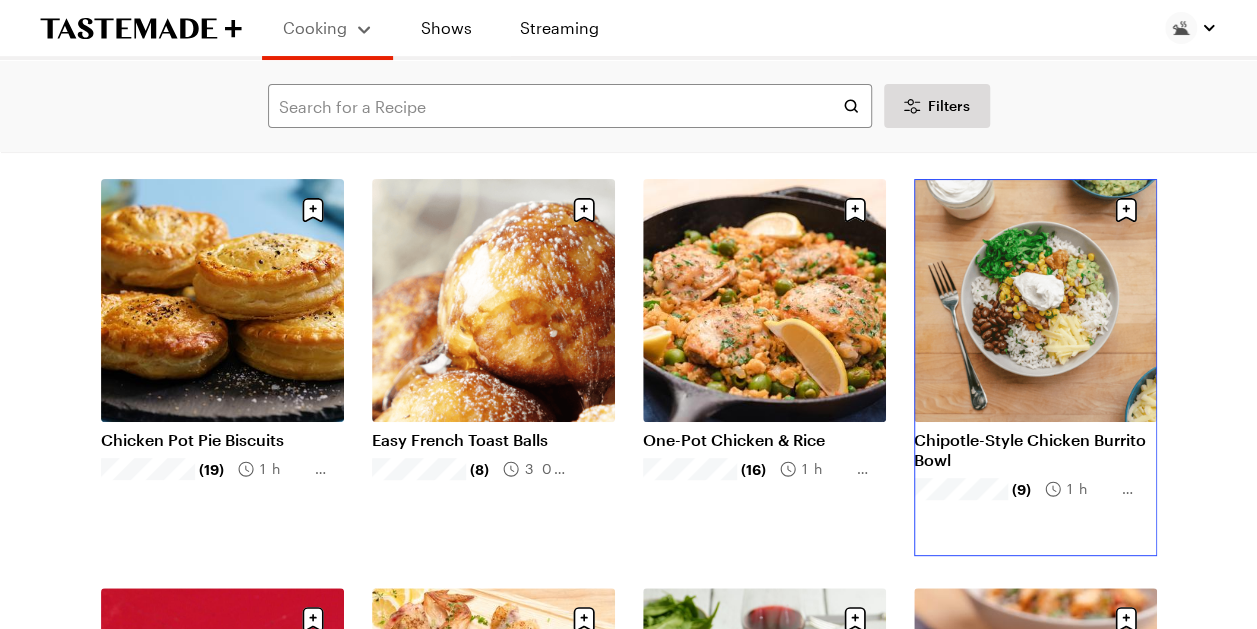 click on "Chipotle-Style Chicken Burrito Bowl" at bounding box center [1035, 450] 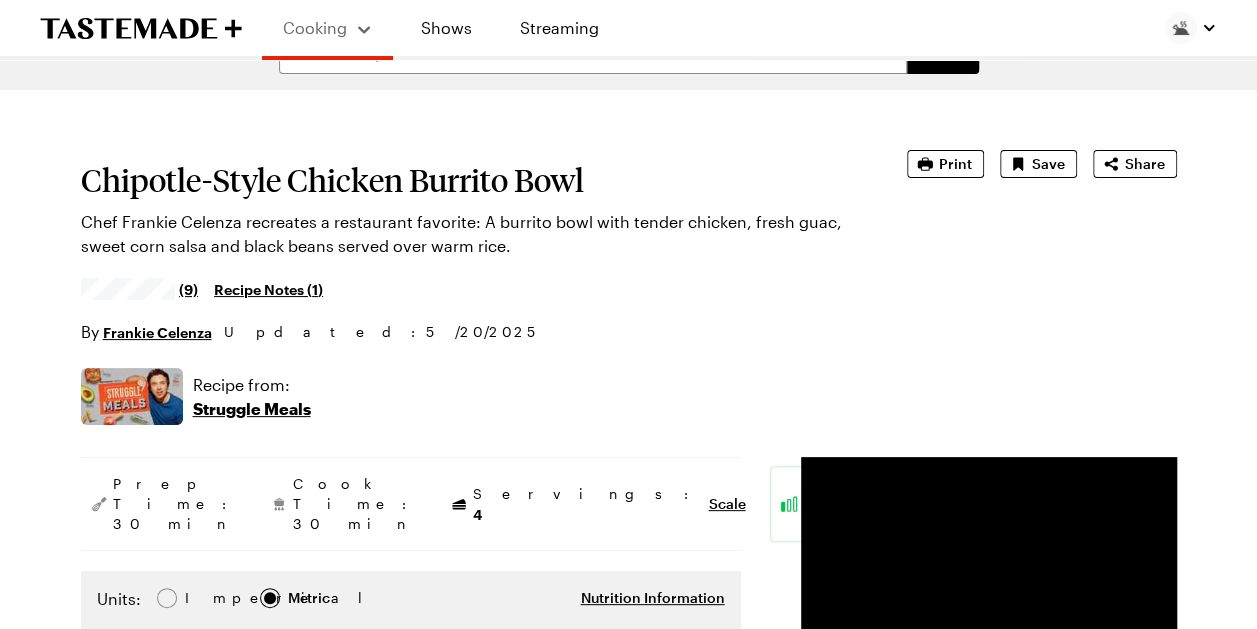 scroll, scrollTop: 47, scrollLeft: 8, axis: both 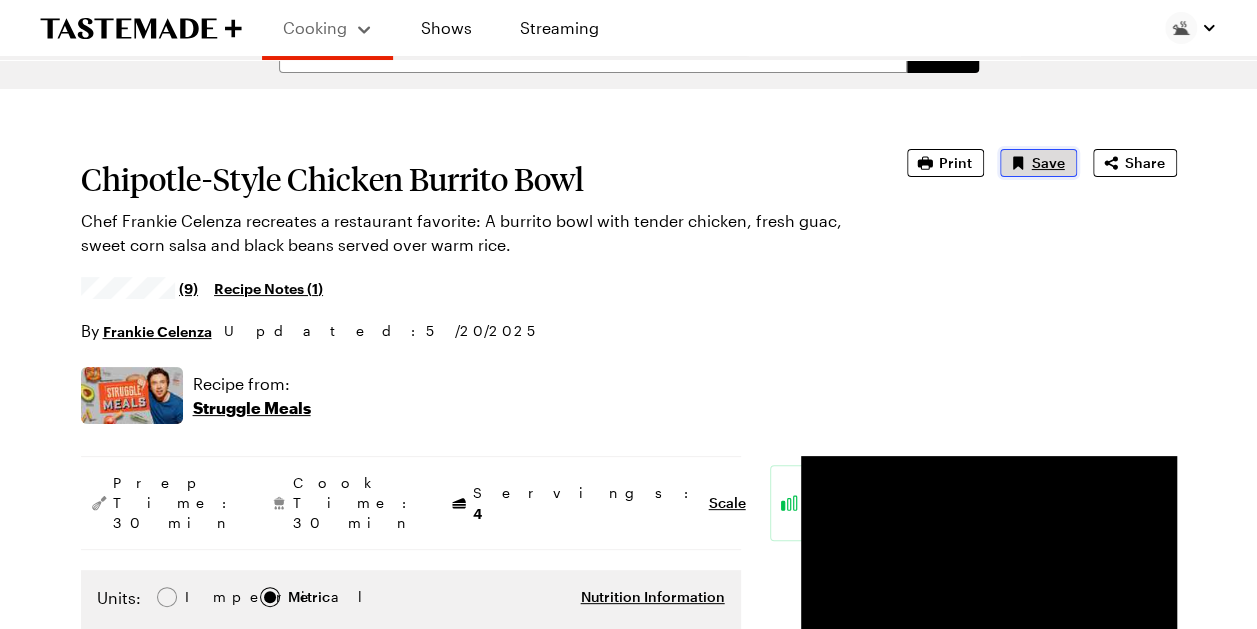 click on "Save" at bounding box center (1048, 163) 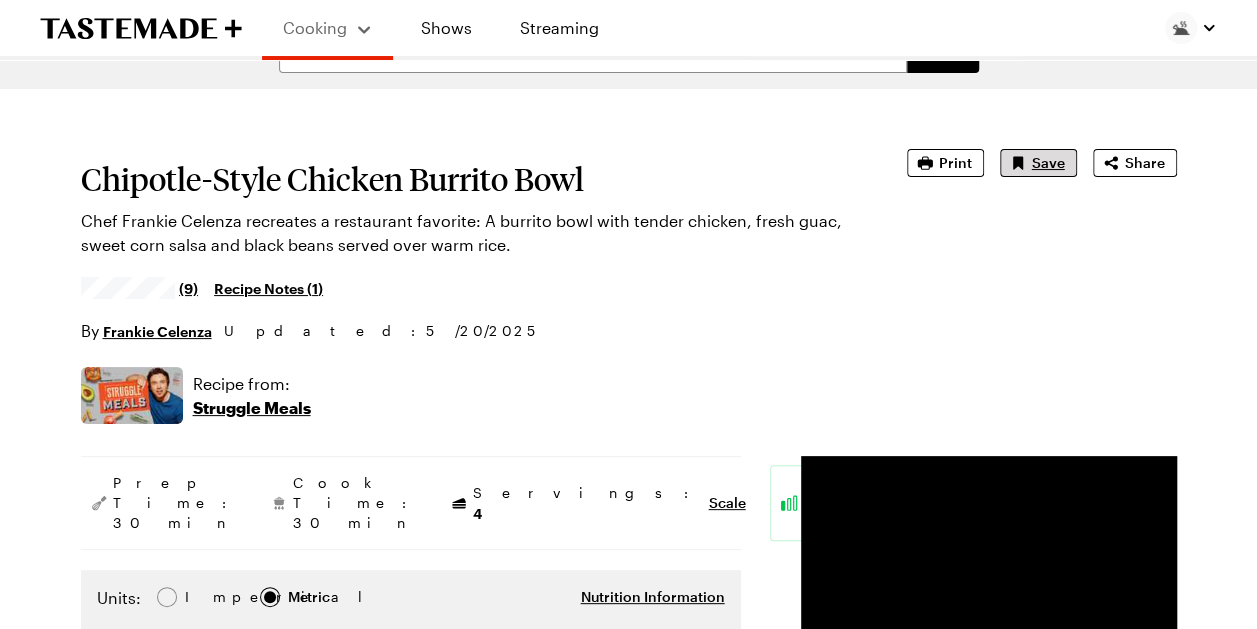 scroll, scrollTop: 47, scrollLeft: 0, axis: vertical 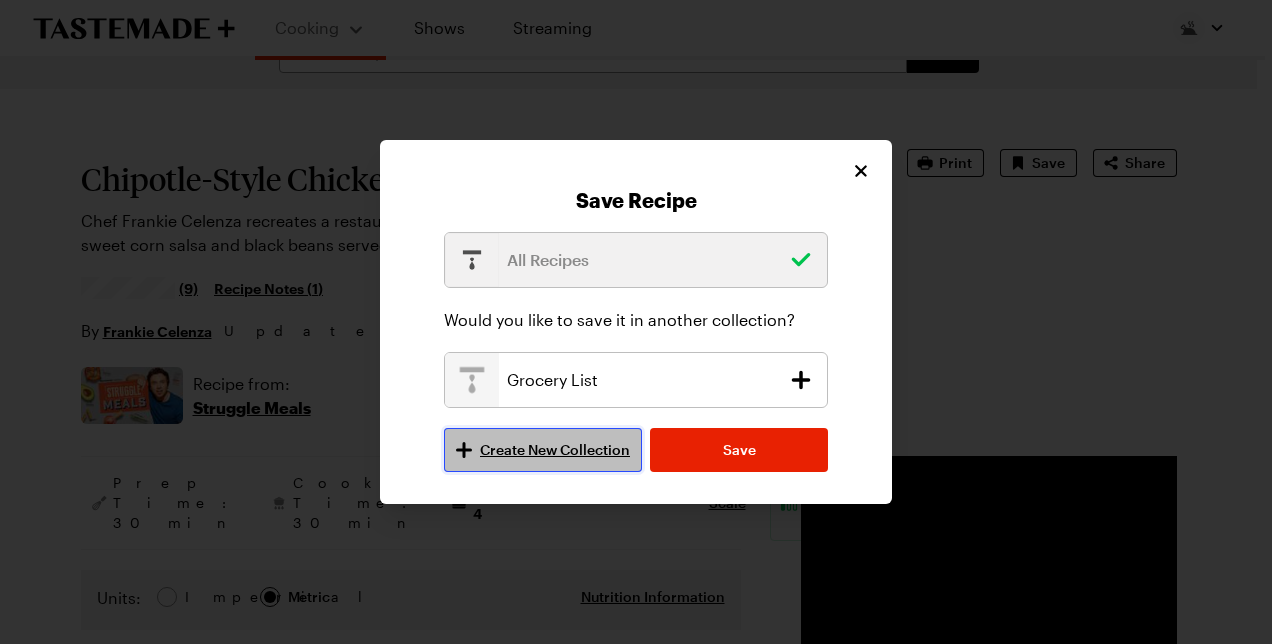 click on "Create New Collection" at bounding box center [555, 450] 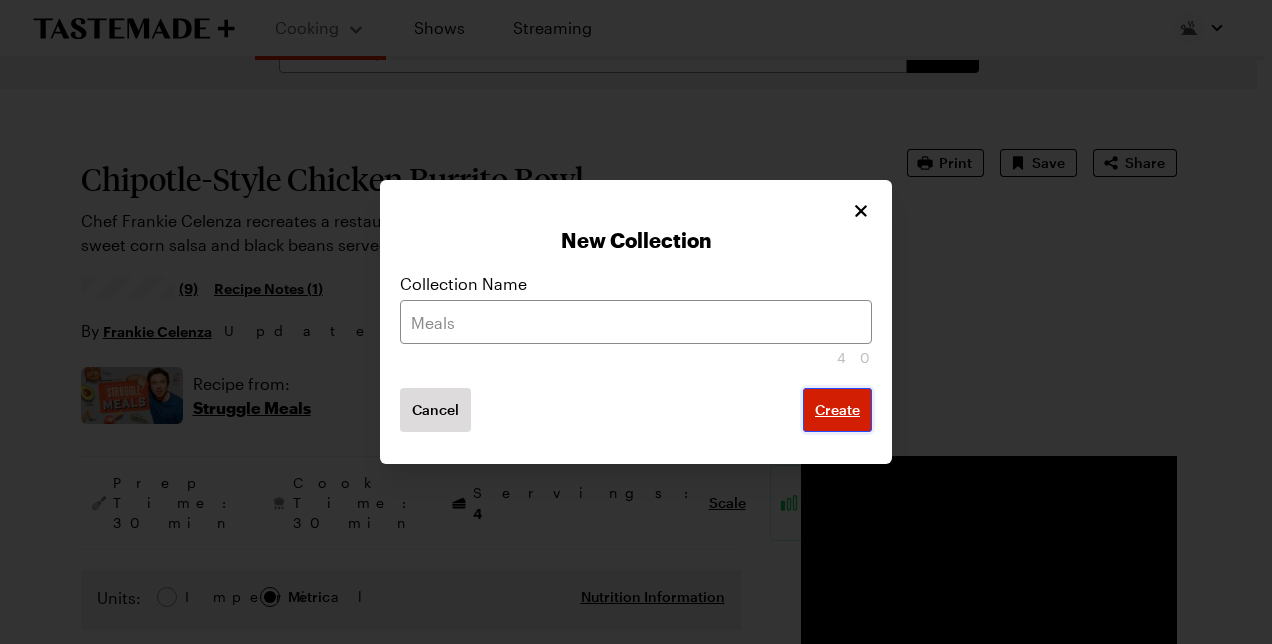 click on "Create" at bounding box center [837, 410] 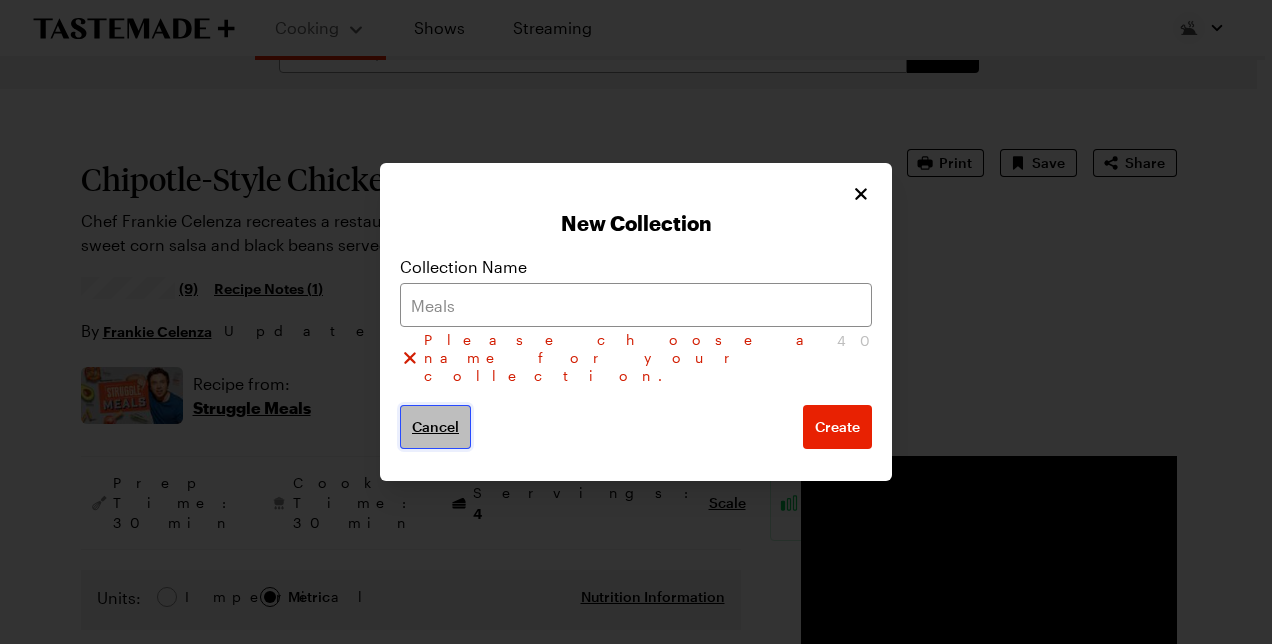 click on "Cancel" at bounding box center [435, 427] 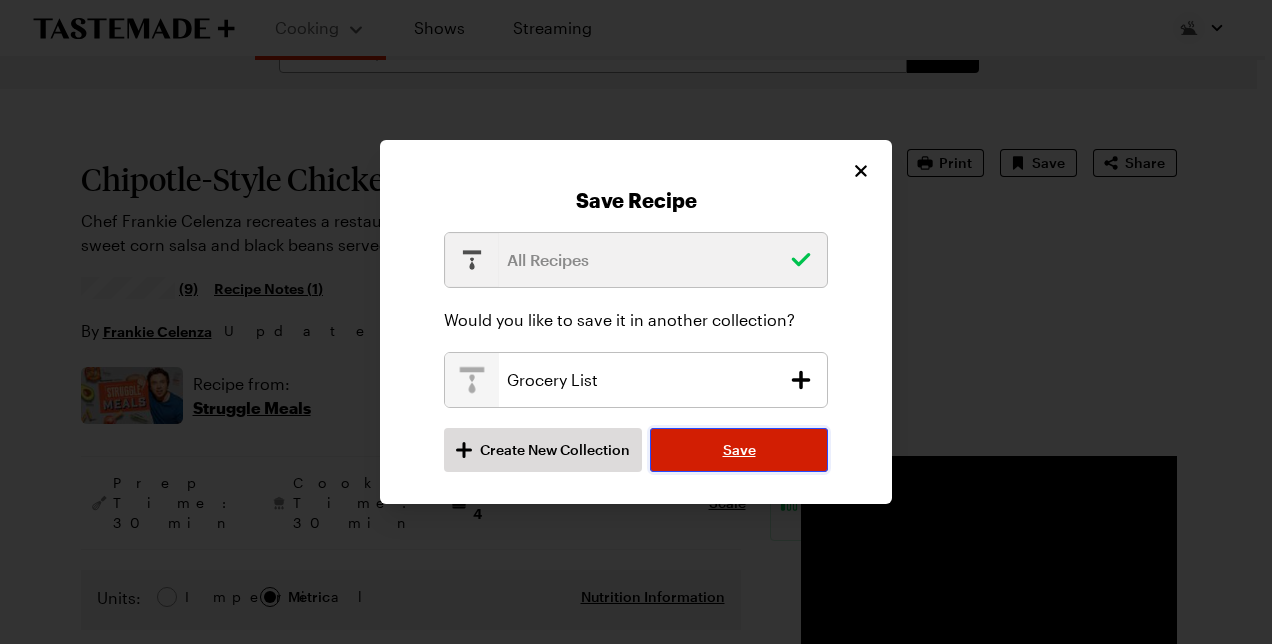 click on "Save" at bounding box center (739, 450) 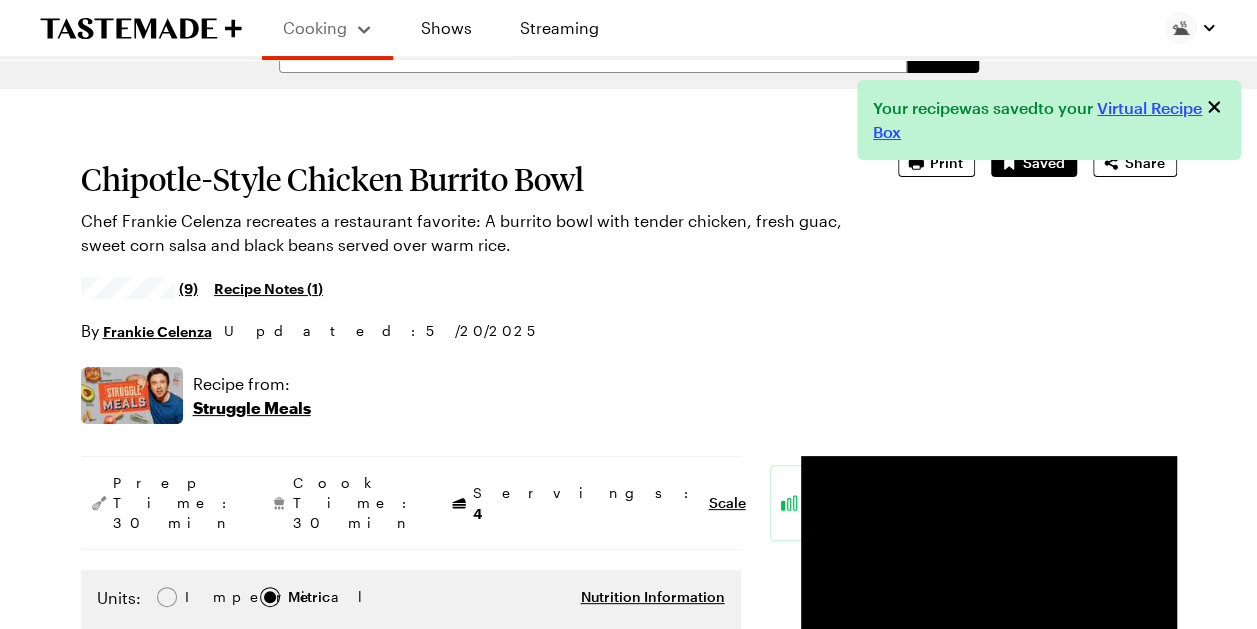 type on "x" 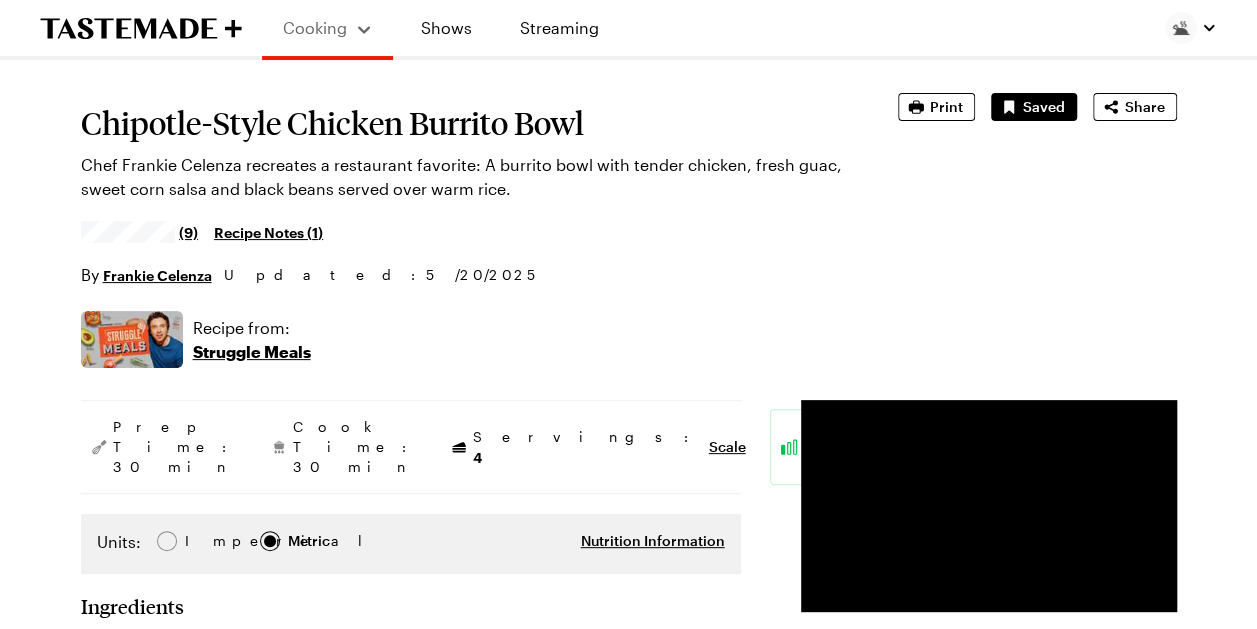 scroll, scrollTop: 26, scrollLeft: 0, axis: vertical 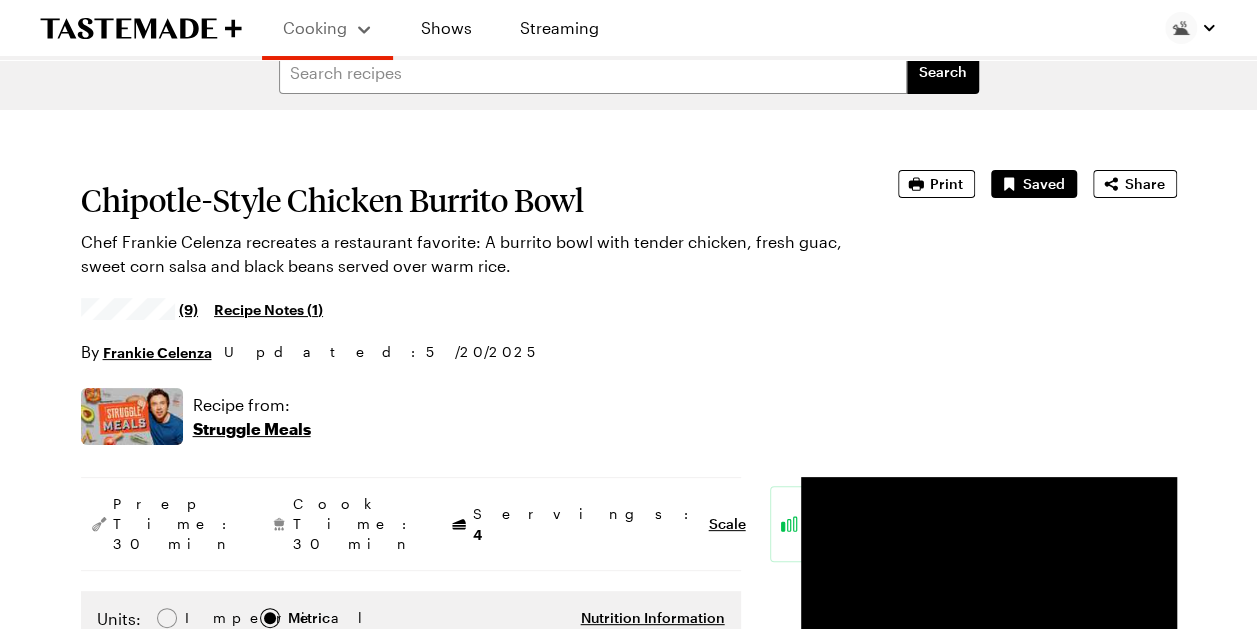 click on "Struggle Meals" at bounding box center (252, 429) 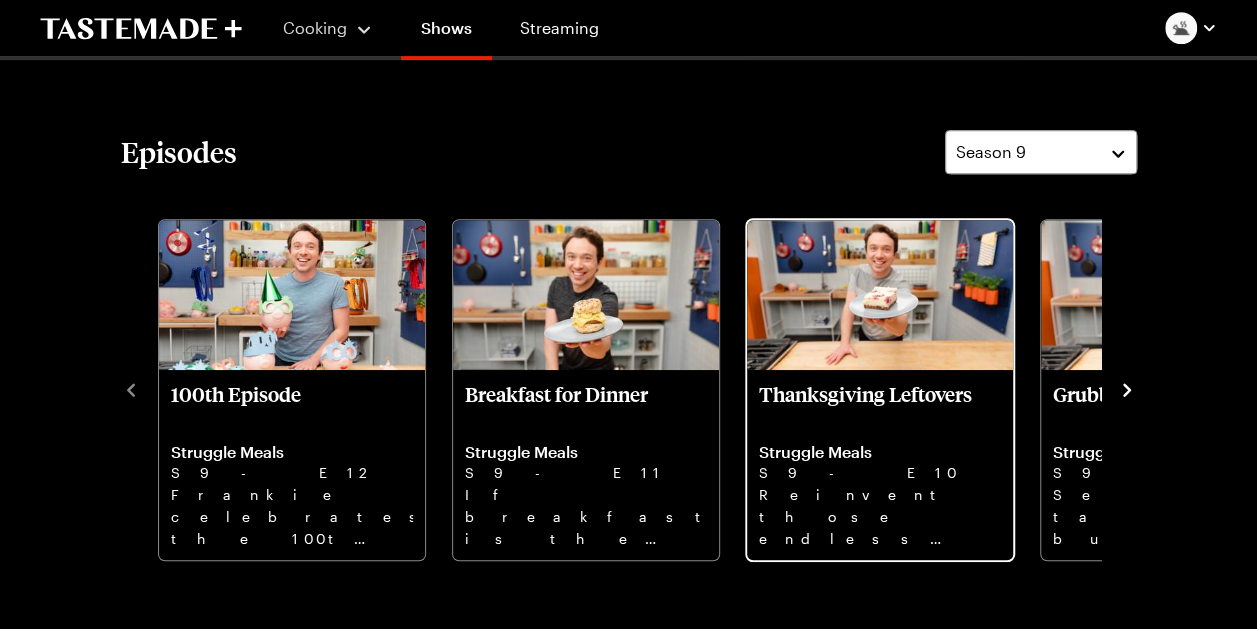 scroll, scrollTop: 484, scrollLeft: 8, axis: both 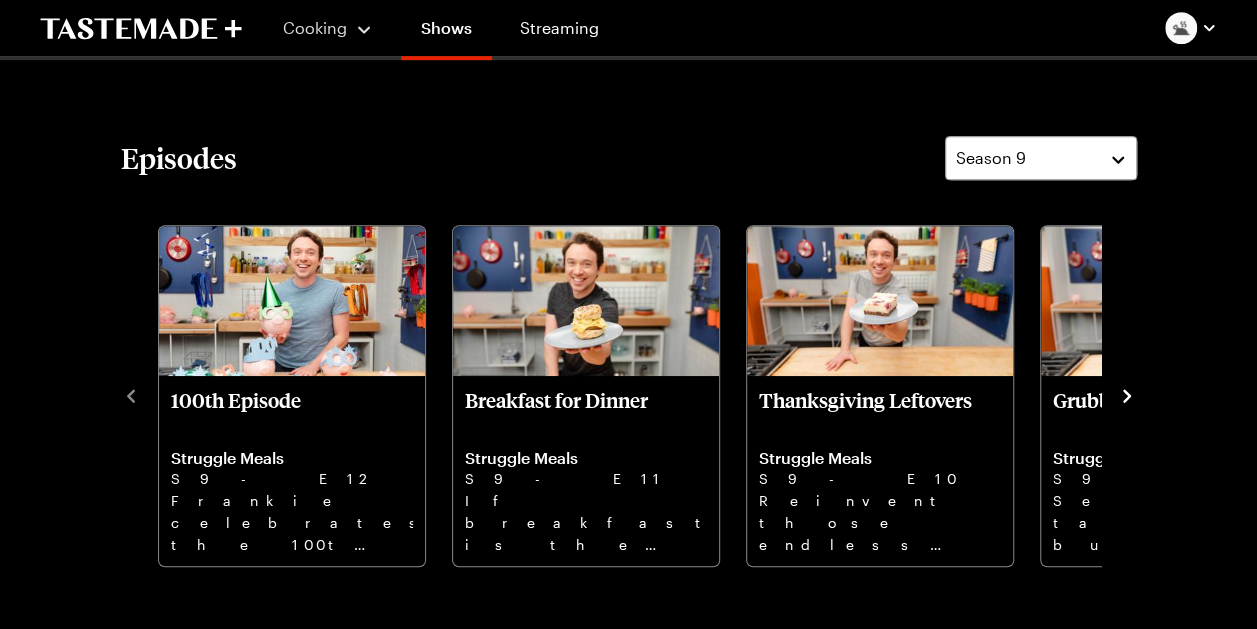 click 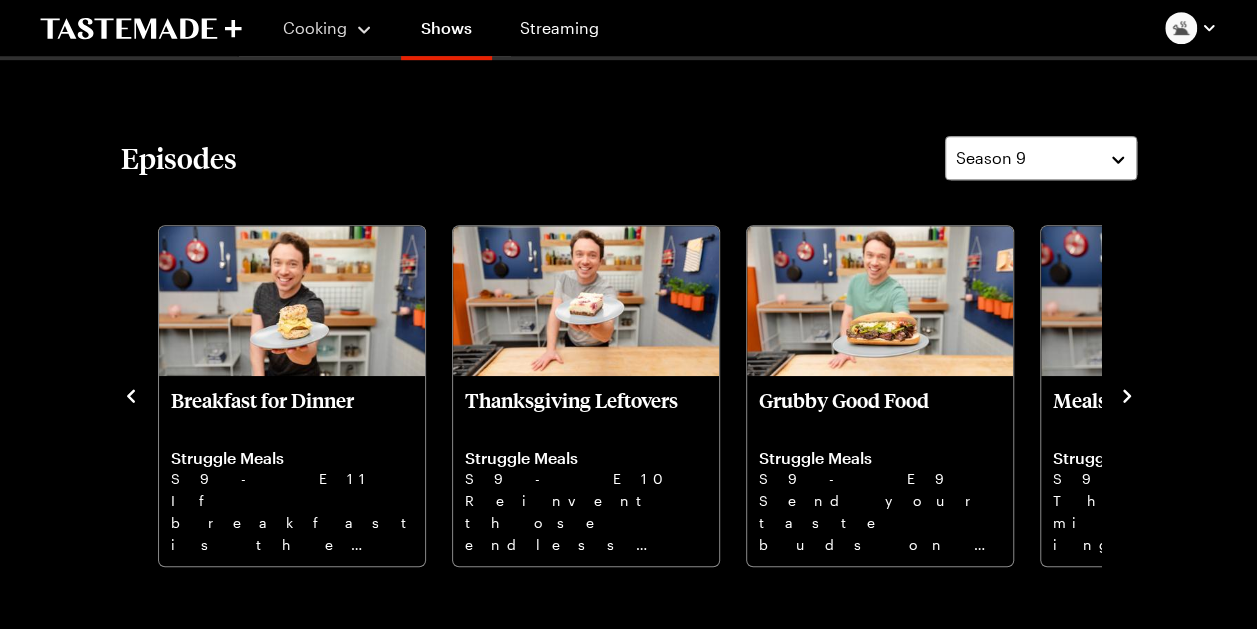 click 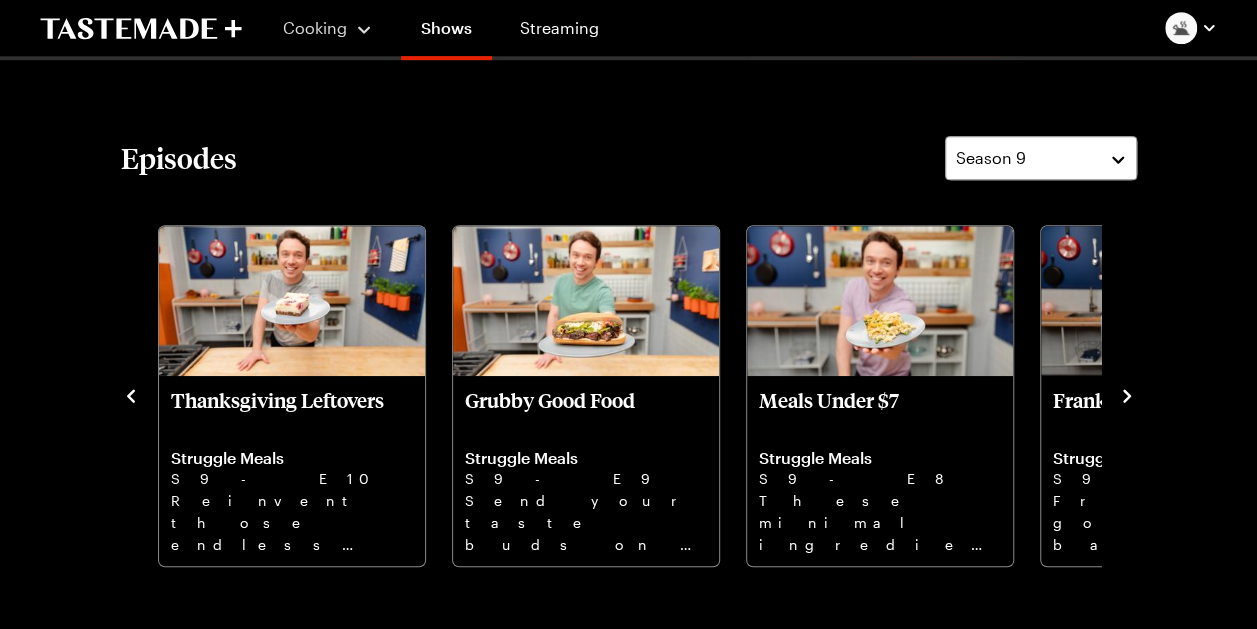 click 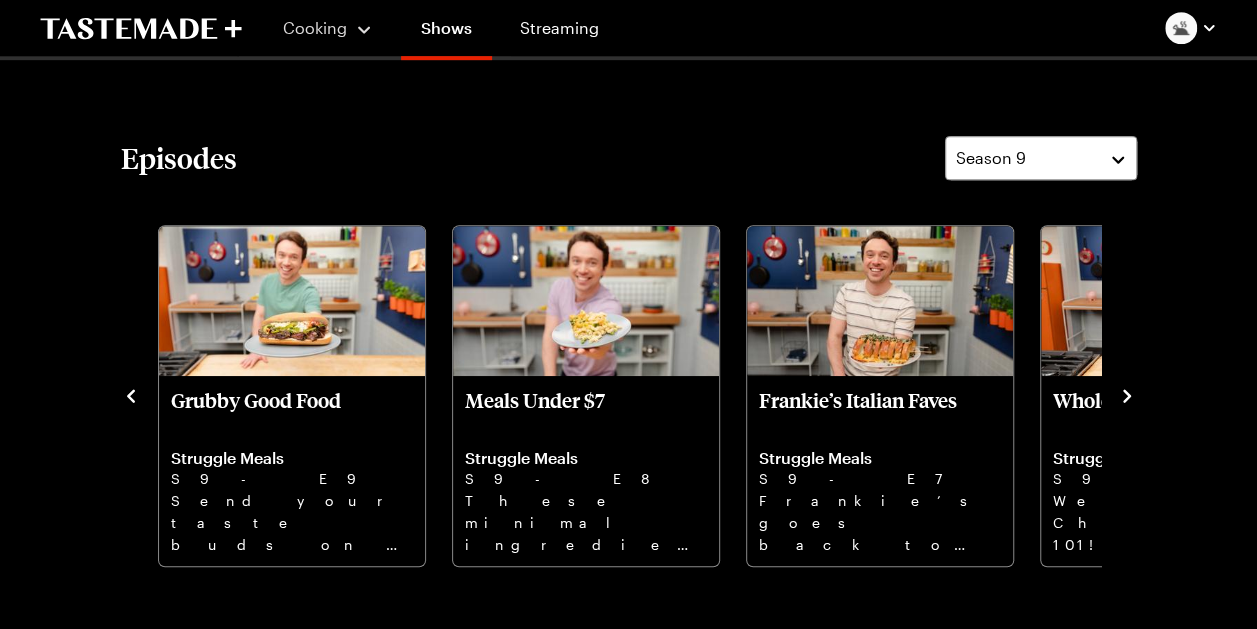 click 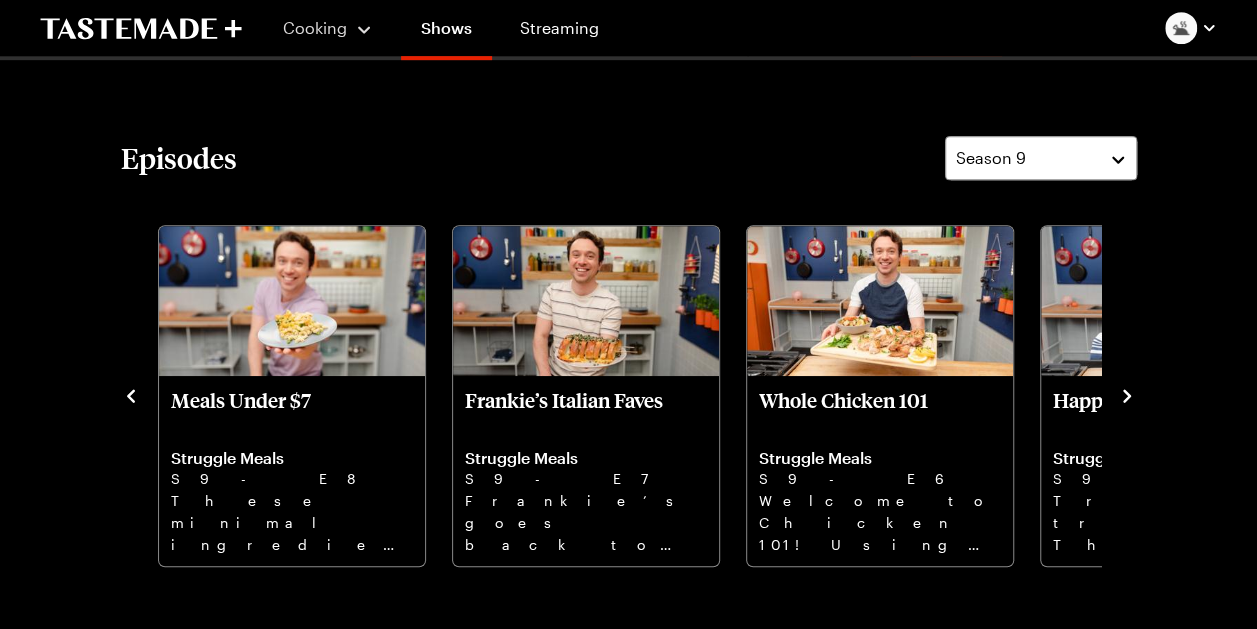 click 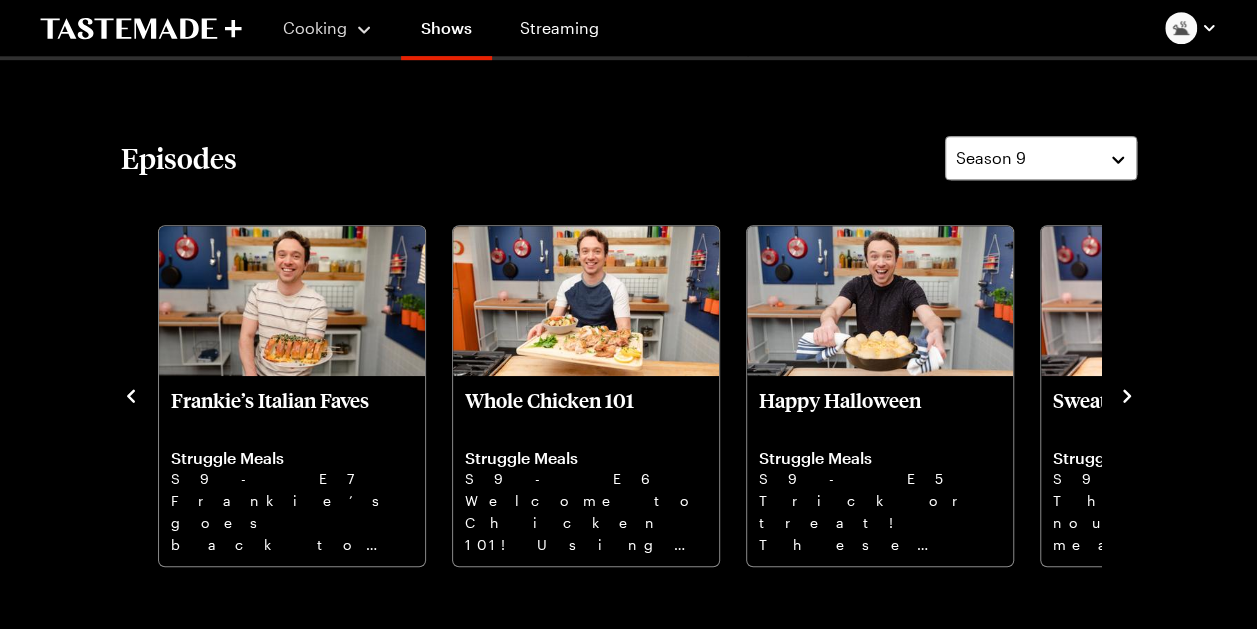 click 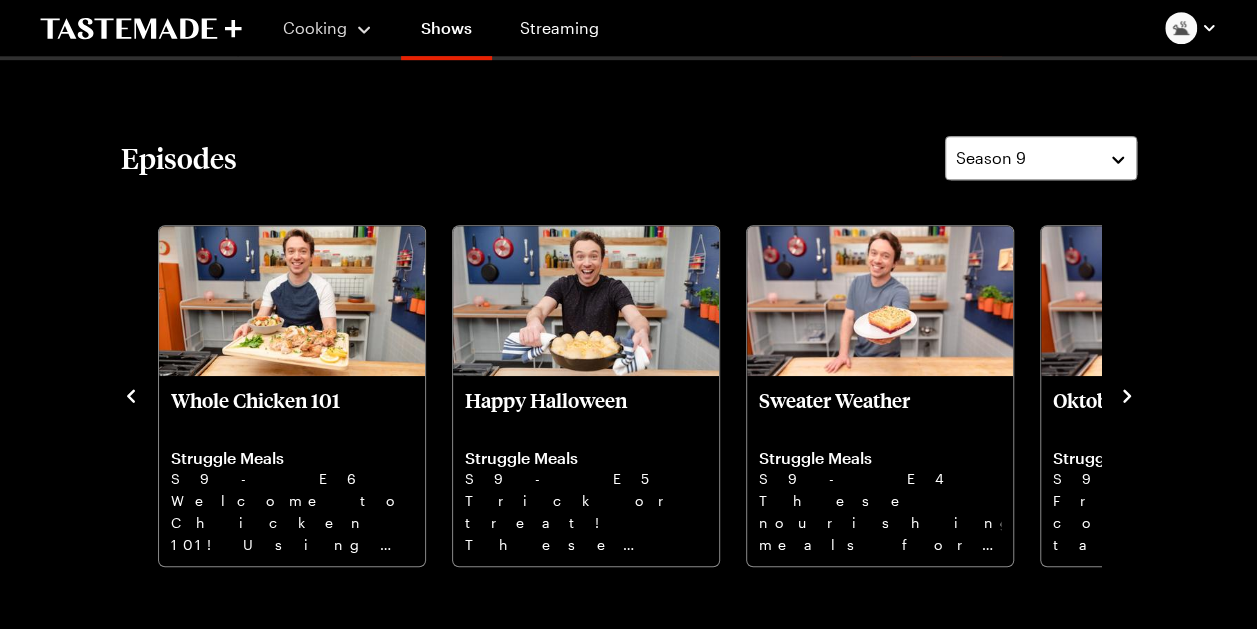 click 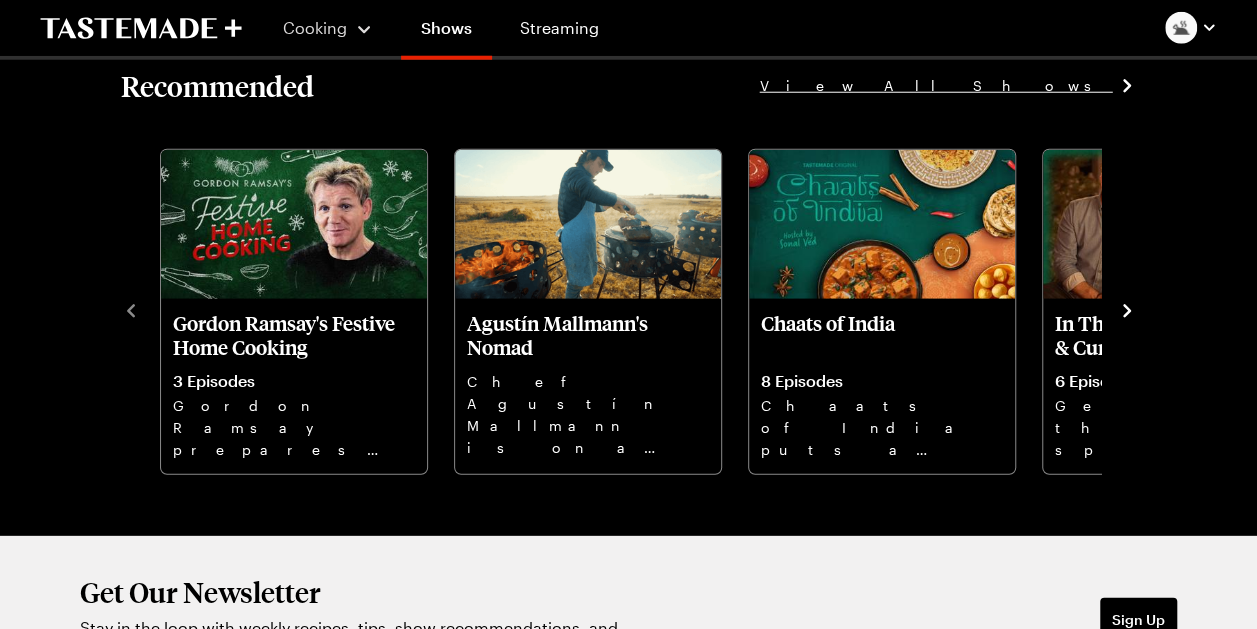 scroll, scrollTop: 2619, scrollLeft: 8, axis: both 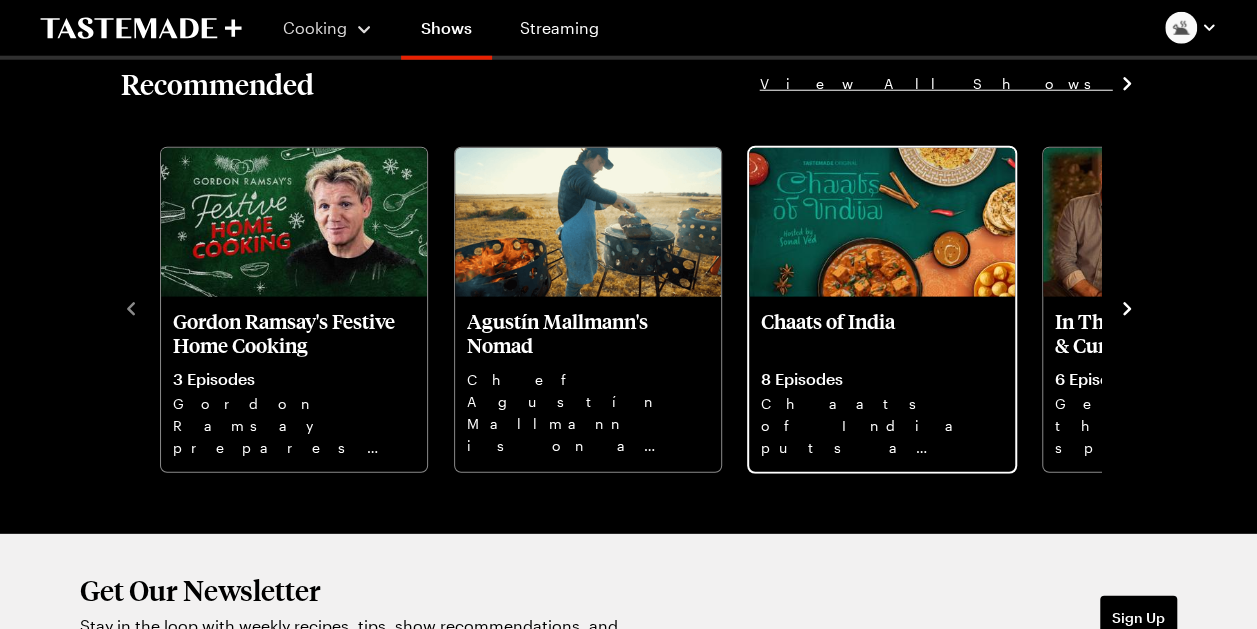 click on "Chaats of India 8 Episodes Chaats of India puts a spotlight on traditional Indian chaats with unique recipes from across the country." at bounding box center [882, 383] 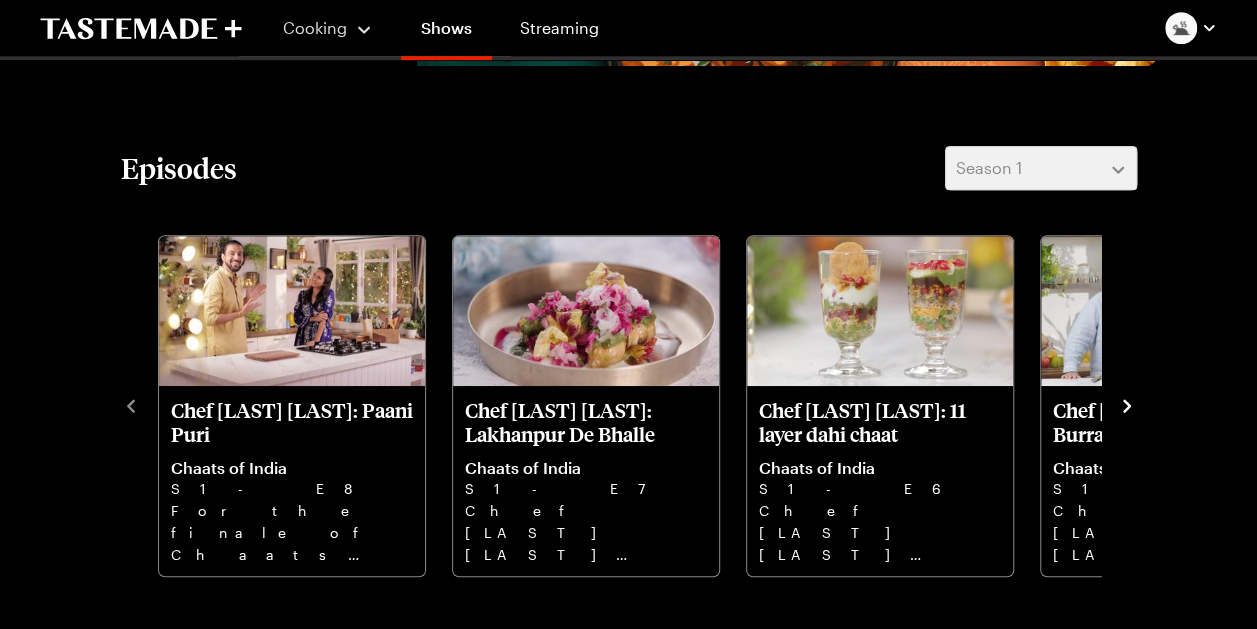 scroll, scrollTop: 501, scrollLeft: 0, axis: vertical 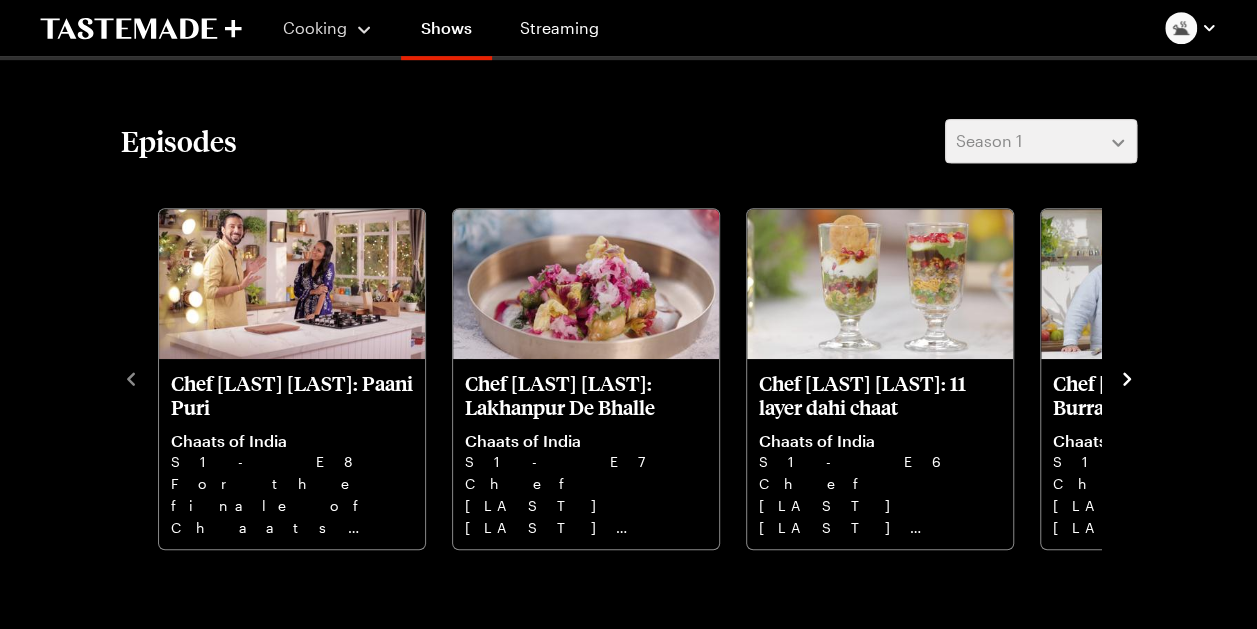 click 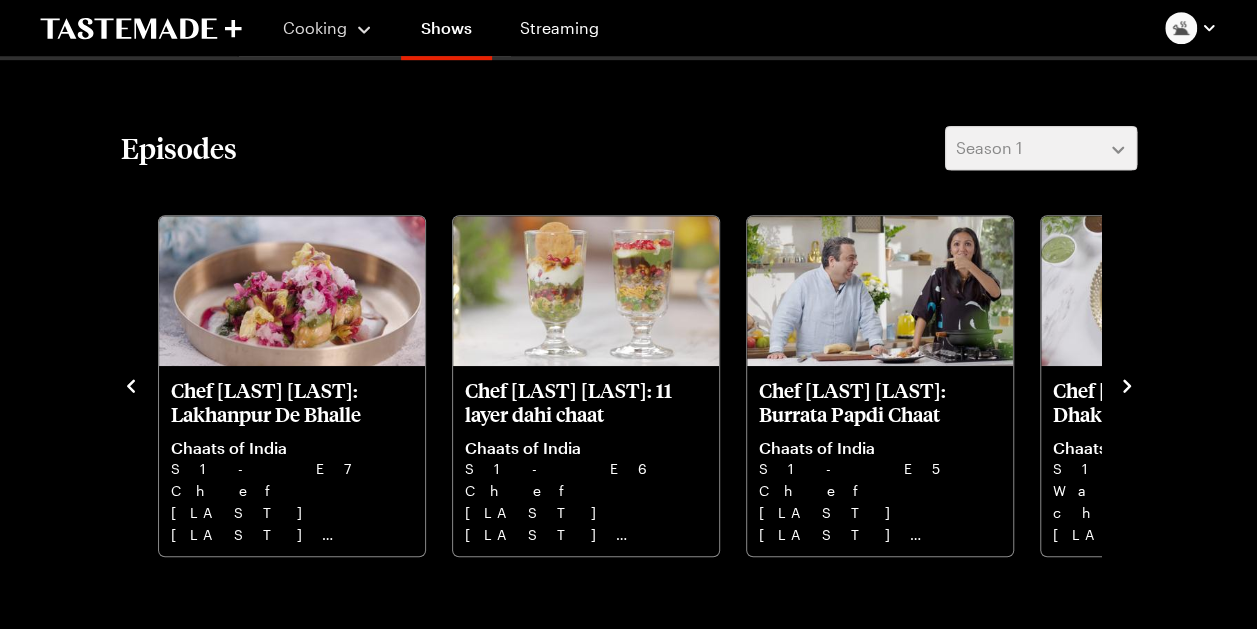 scroll, scrollTop: 493, scrollLeft: 8, axis: both 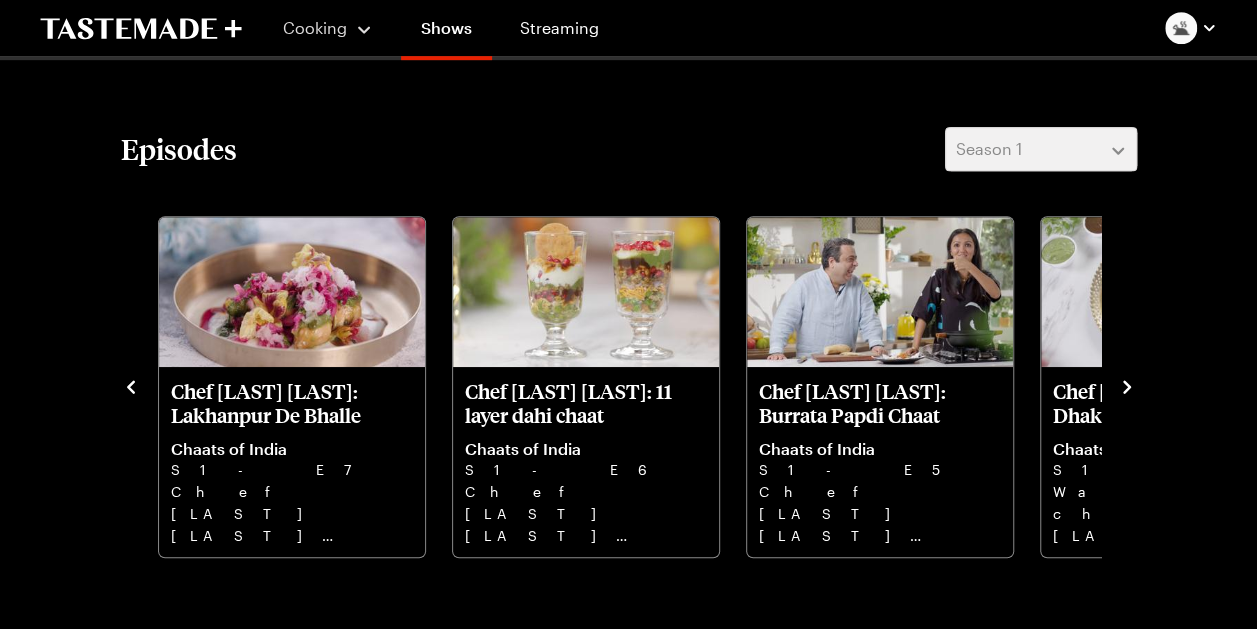 click 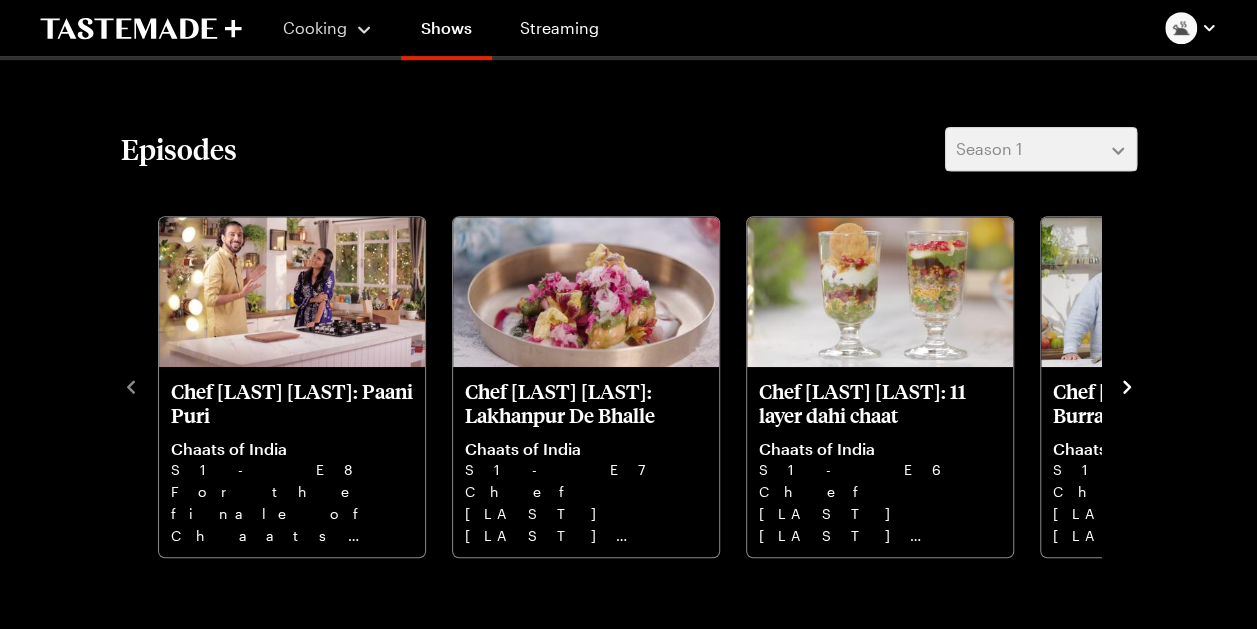 click 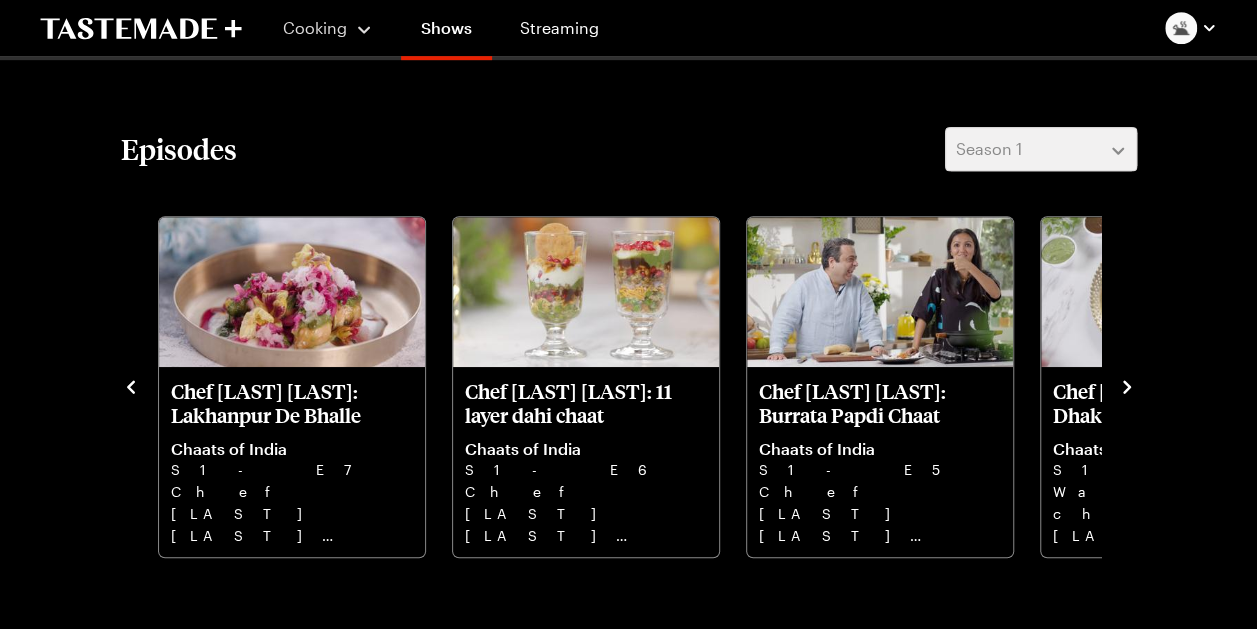 click 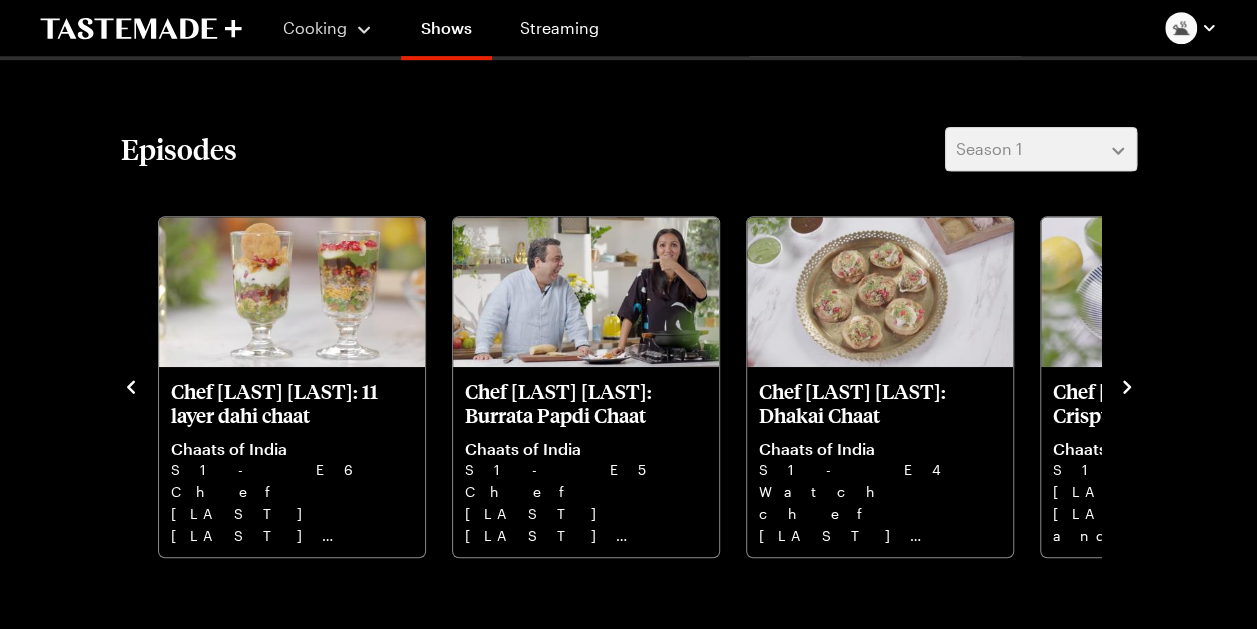 click 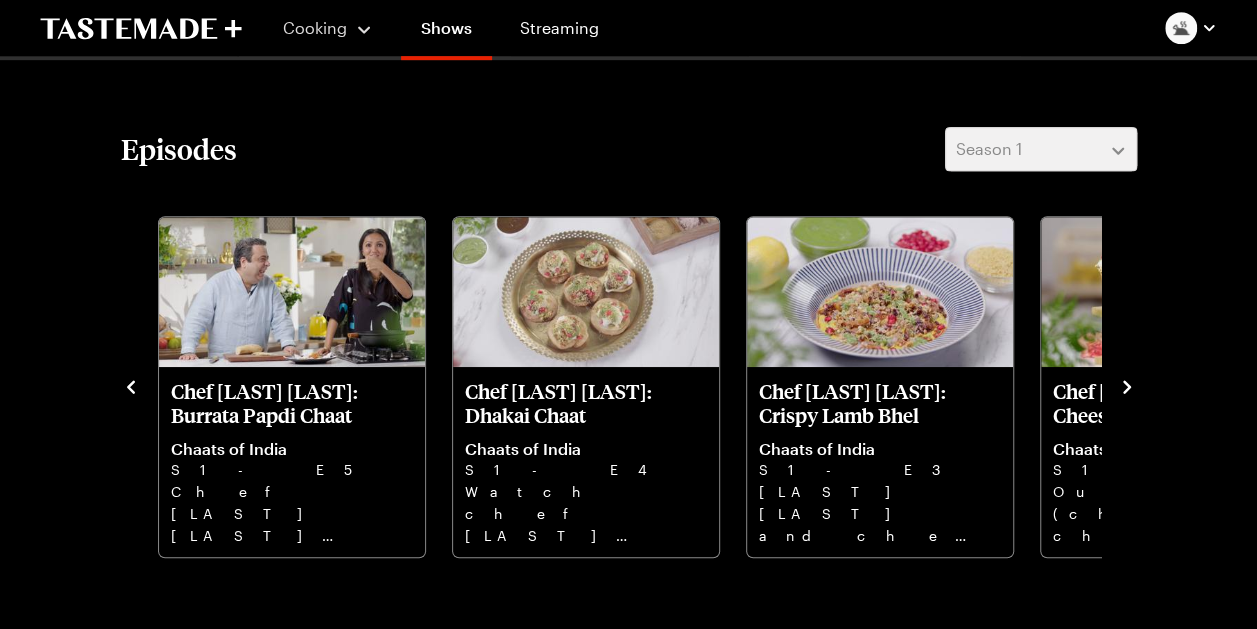 click 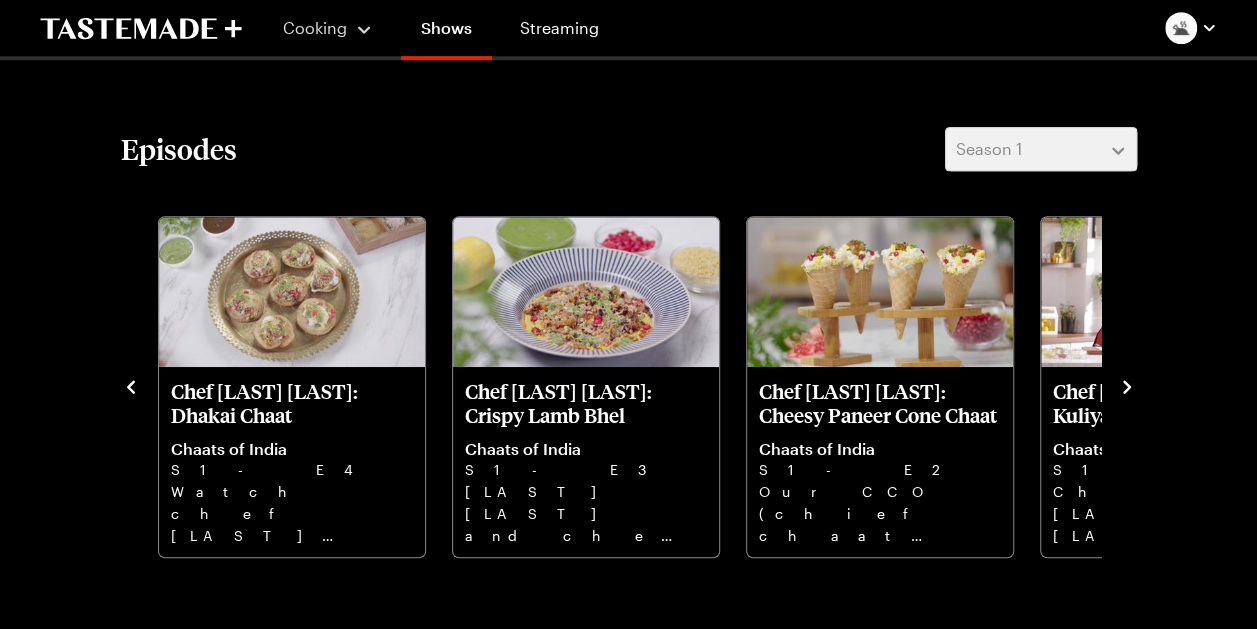 click 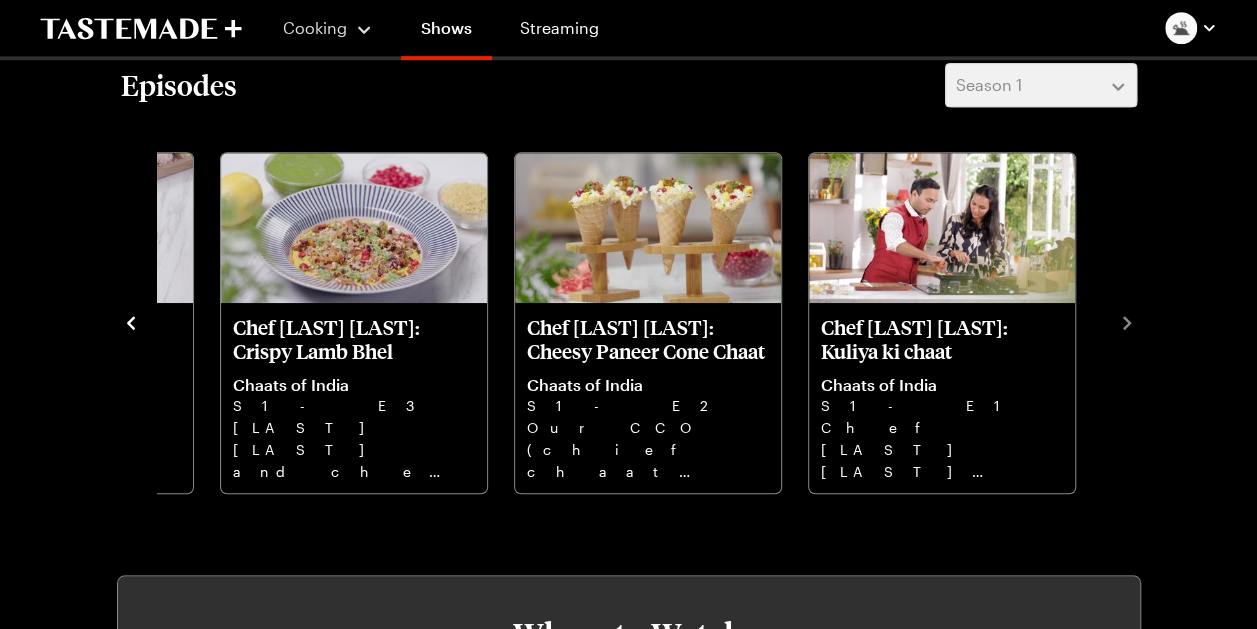 scroll, scrollTop: 515, scrollLeft: 8, axis: both 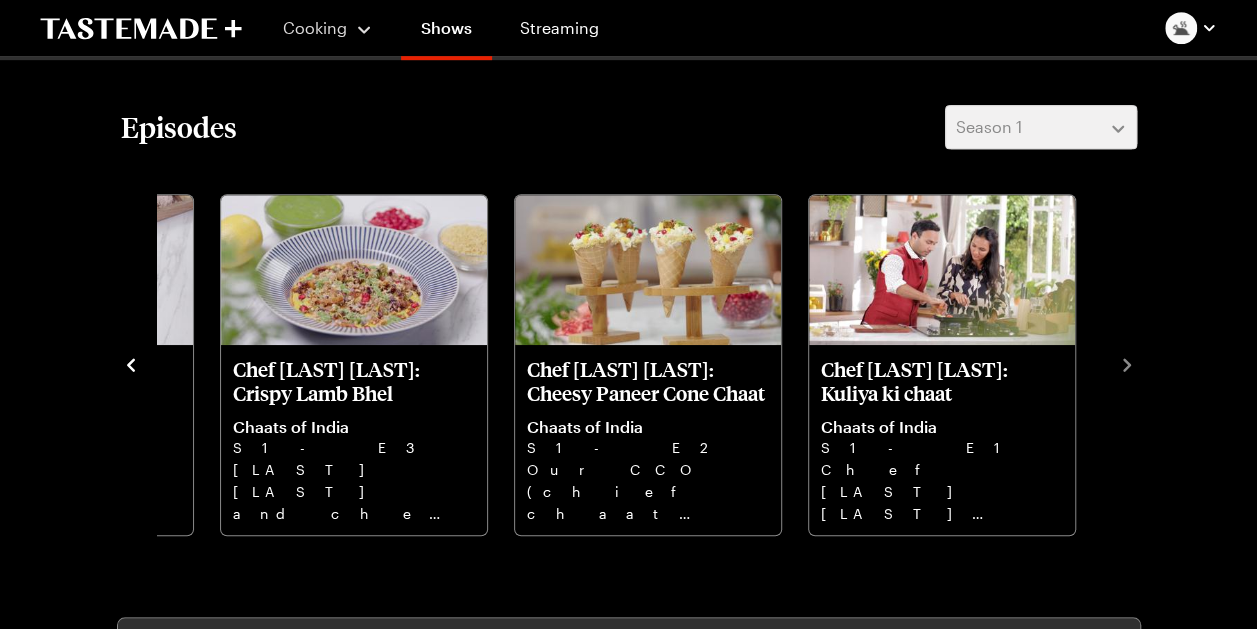 click 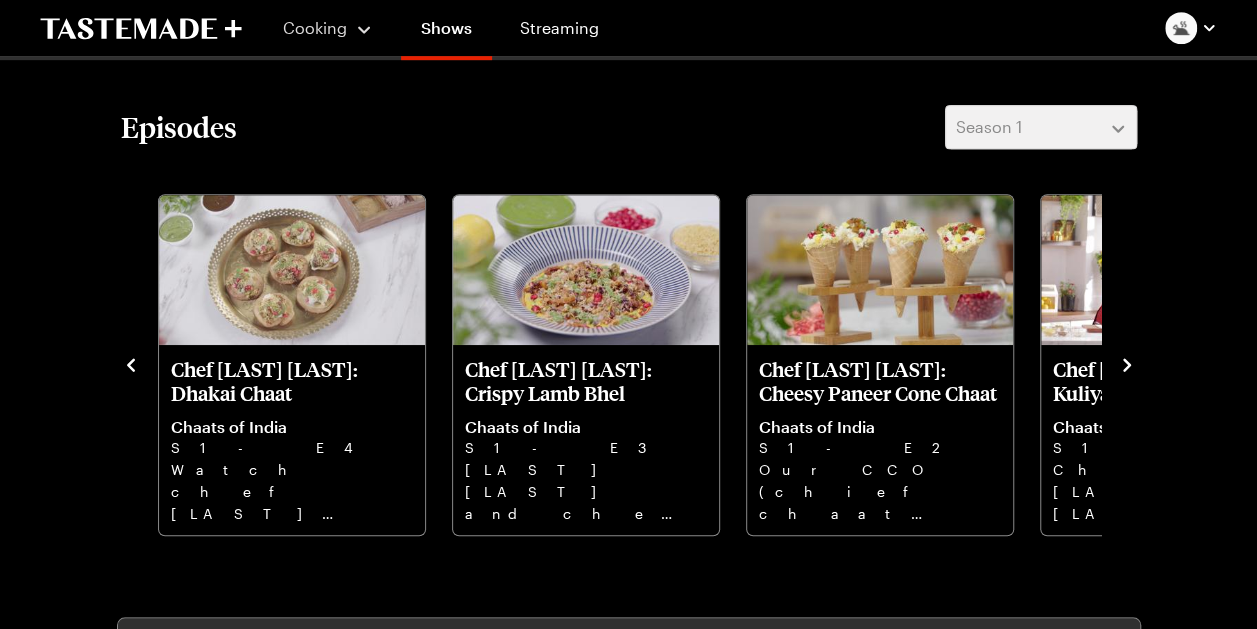 click 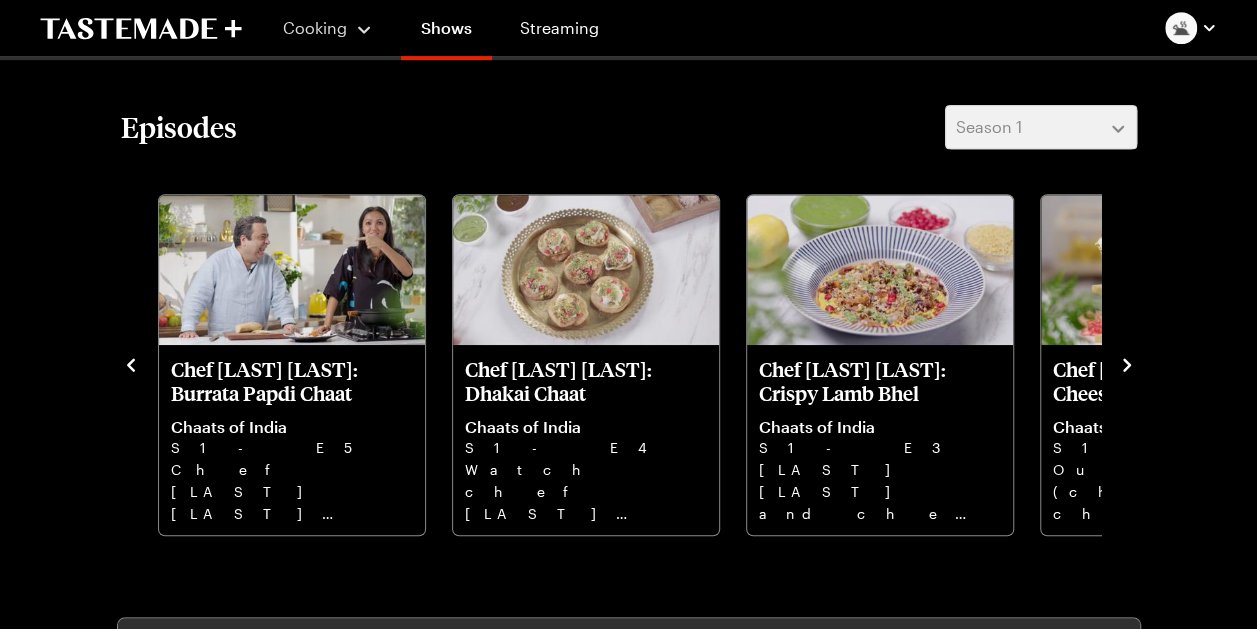 click 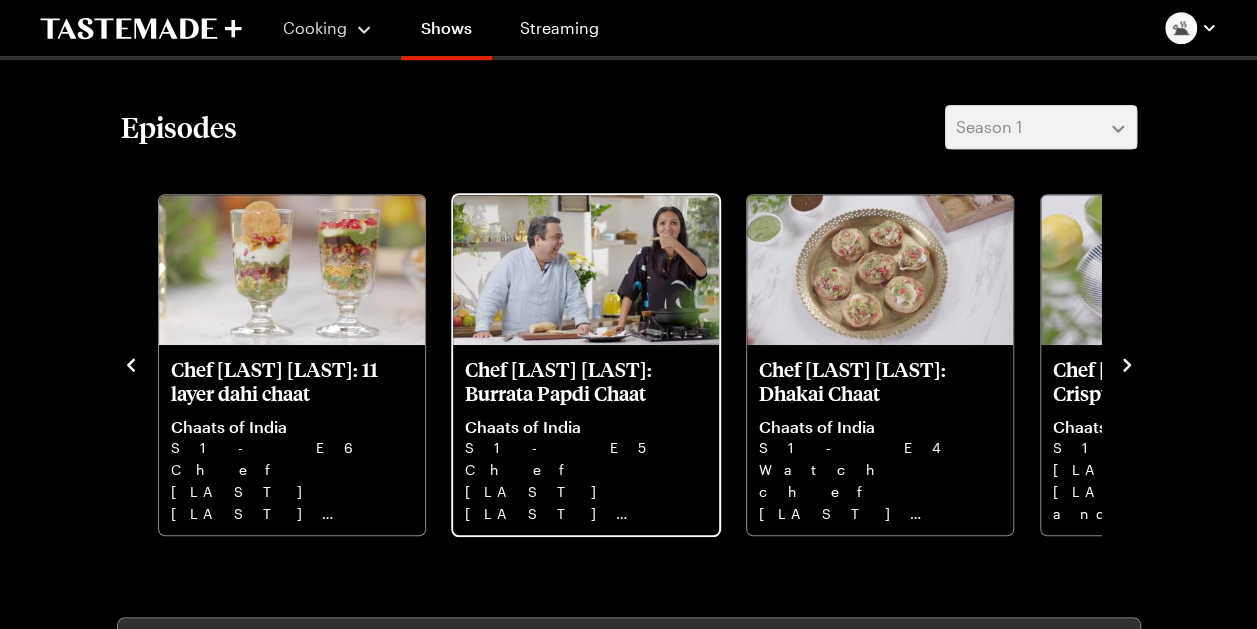 click on "Chef [LAST] [LAST]: Burrata Papdi Chaat" at bounding box center (586, 381) 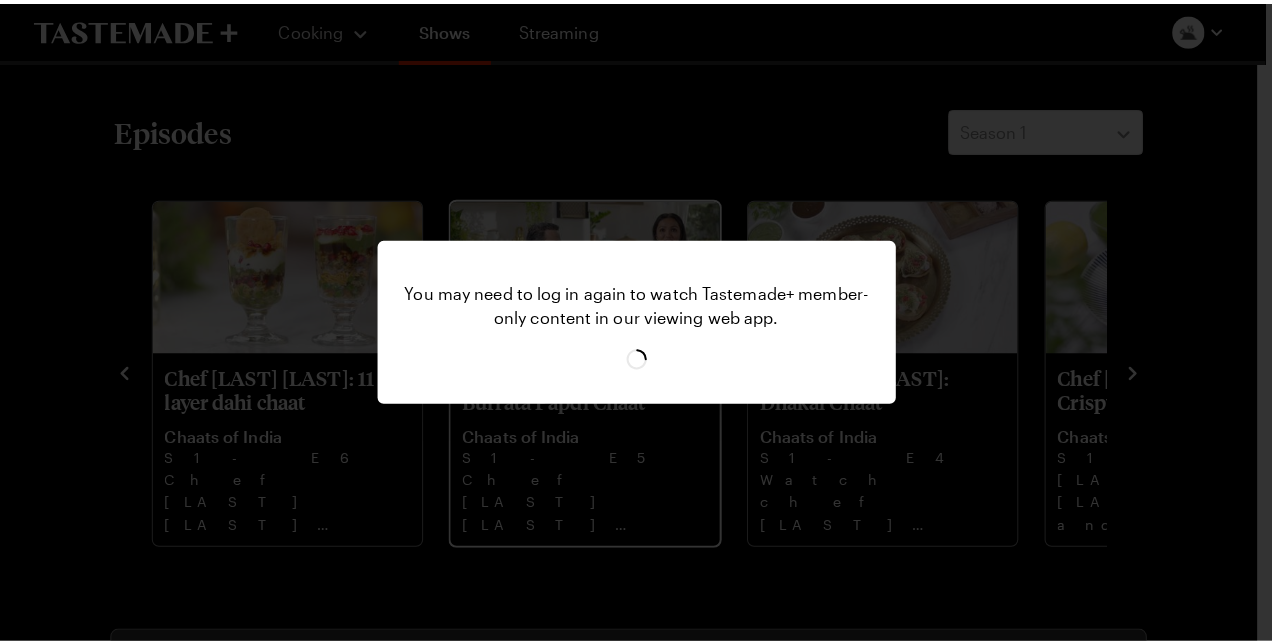 scroll, scrollTop: 515, scrollLeft: 0, axis: vertical 